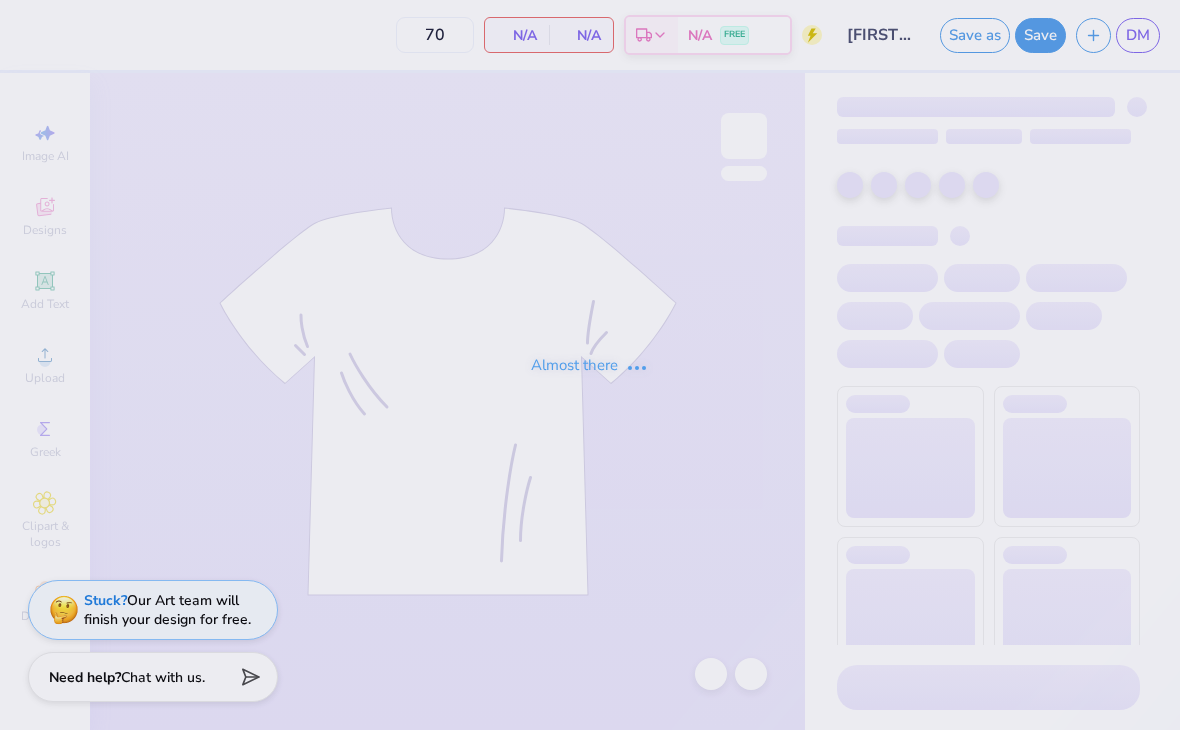 scroll, scrollTop: 0, scrollLeft: 0, axis: both 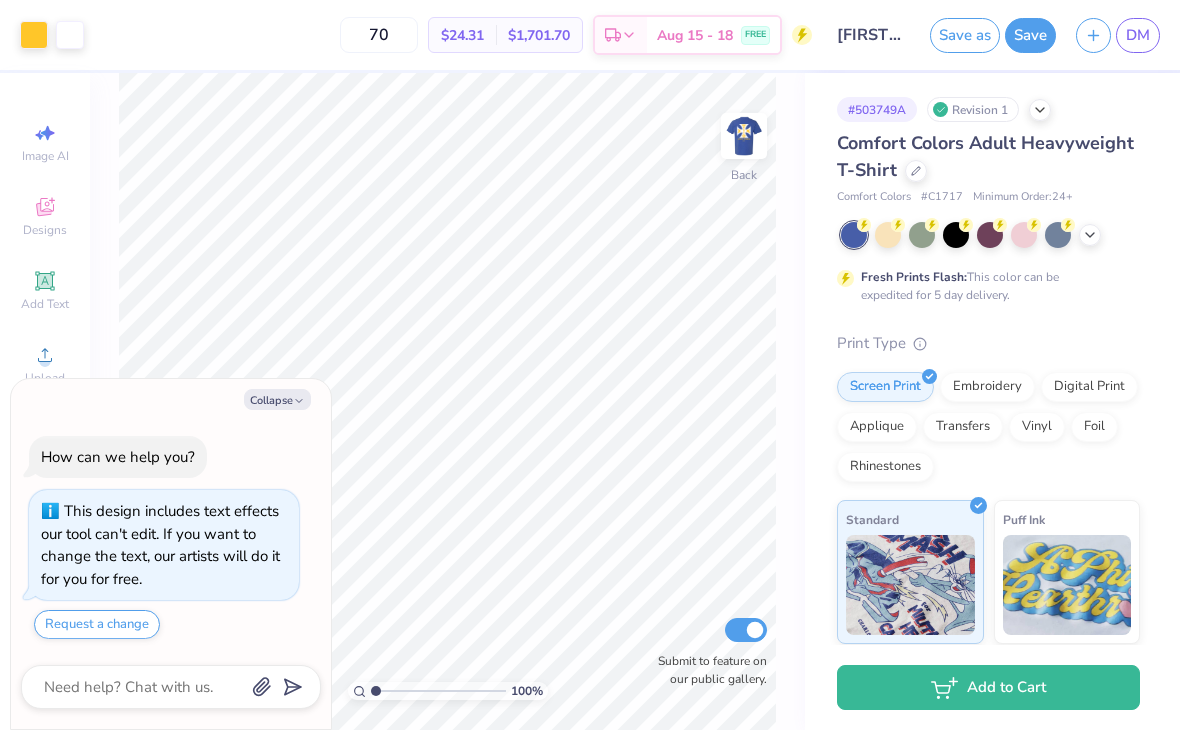 click on "Collapse" at bounding box center [277, 399] 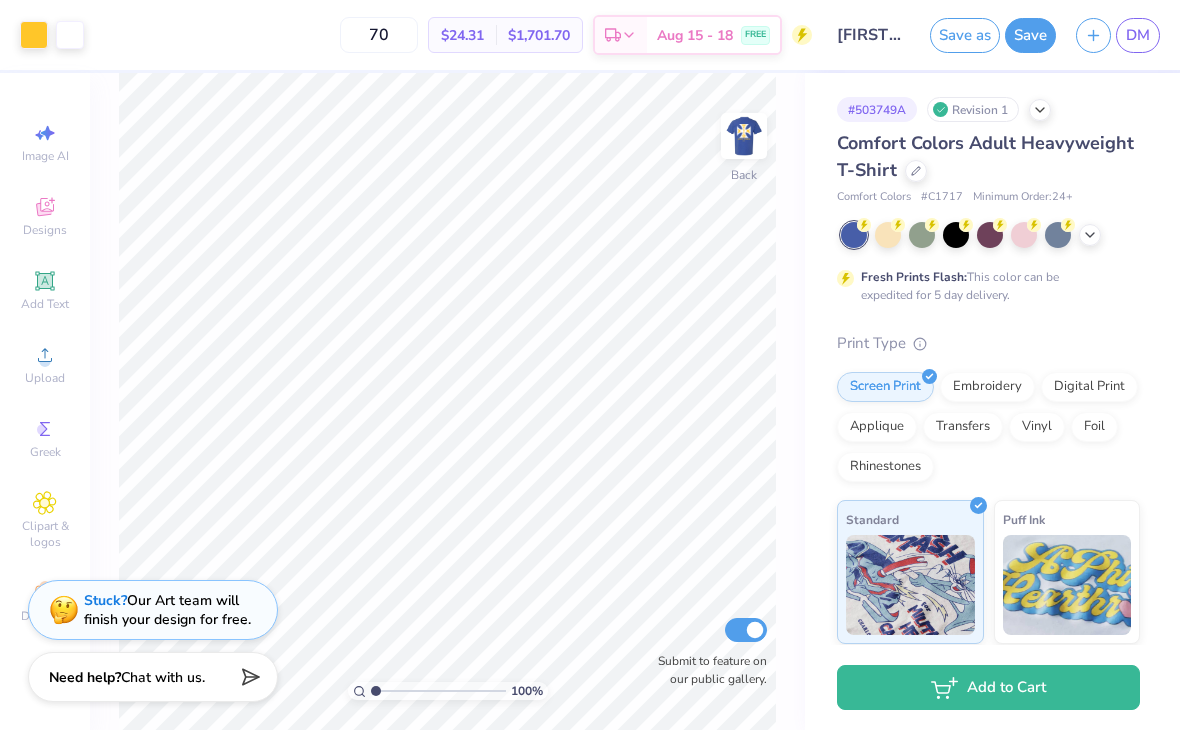 click at bounding box center (744, 136) 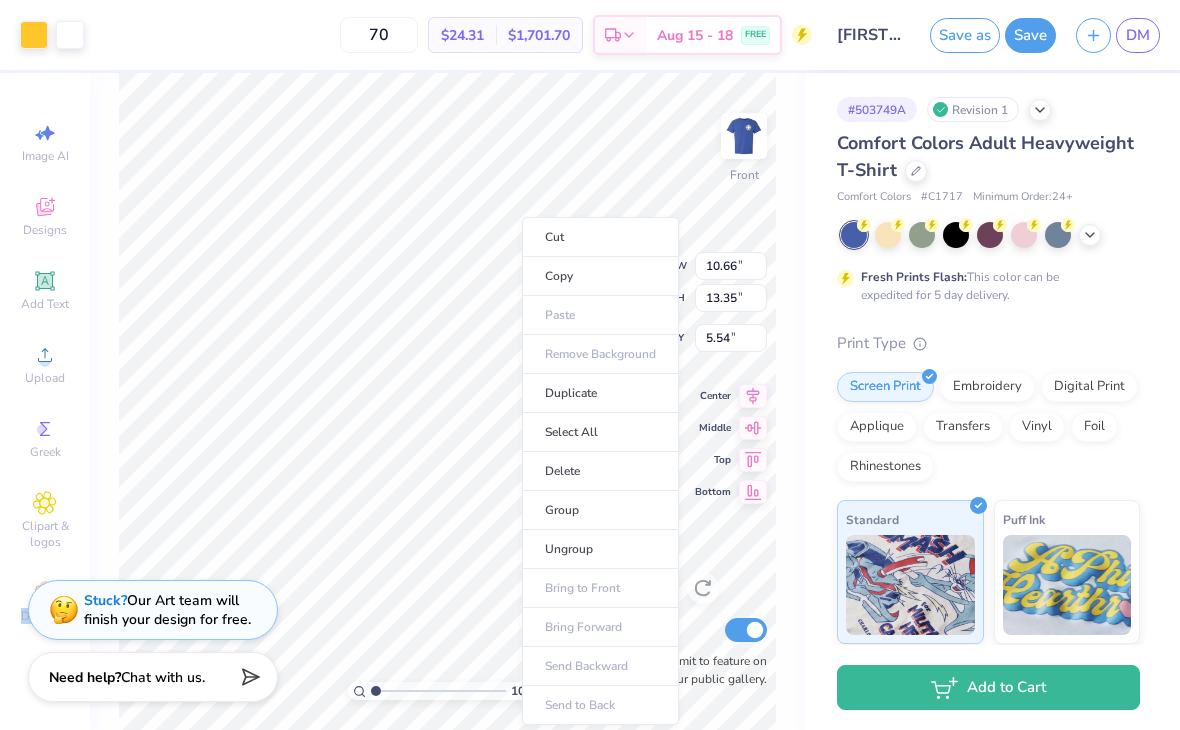 type on "5.07" 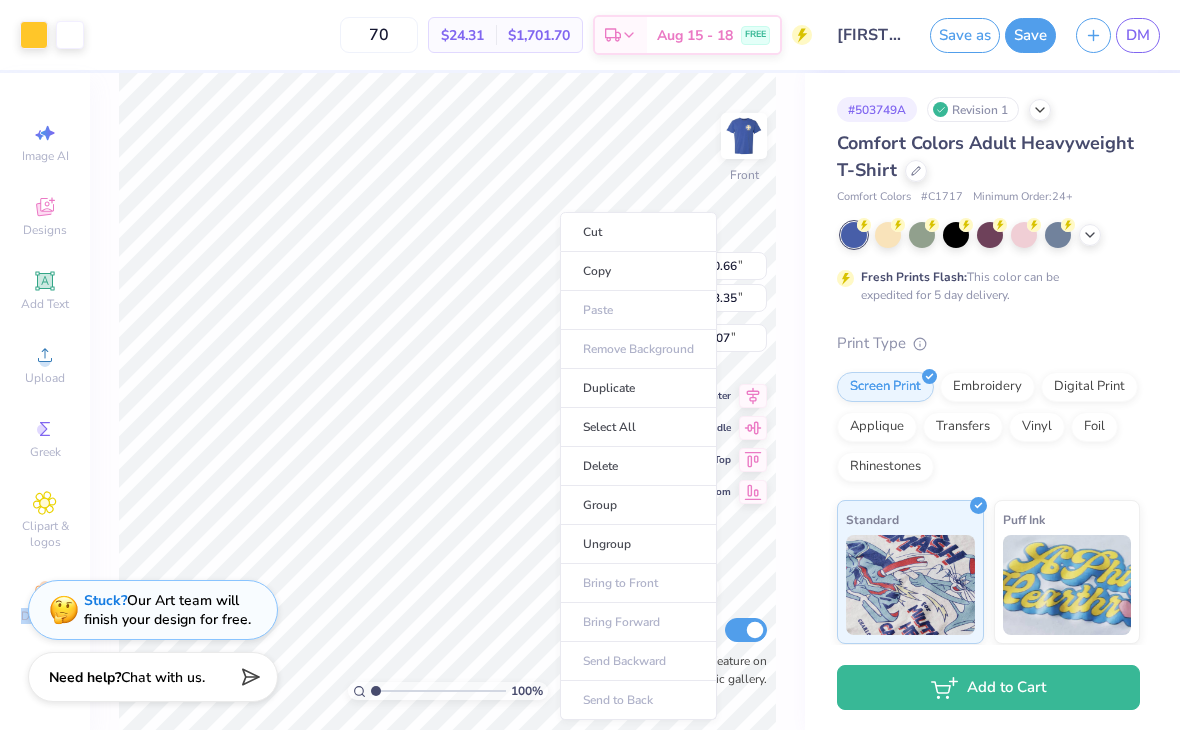 type on "10.75" 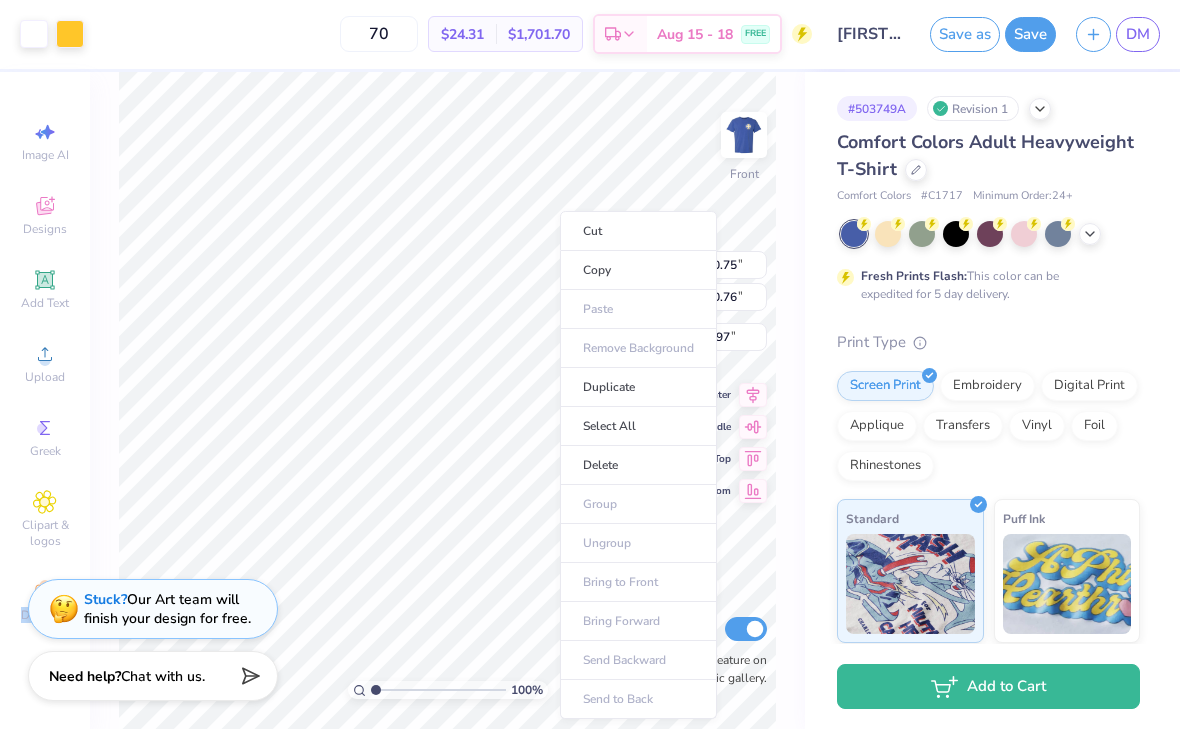 click on "100 % Front W 10.75 10.75 " H 10.76 10.76 " Y 4.97 4.97 " Center Middle Top Bottom Submit to feature on our public gallery." at bounding box center [447, 401] 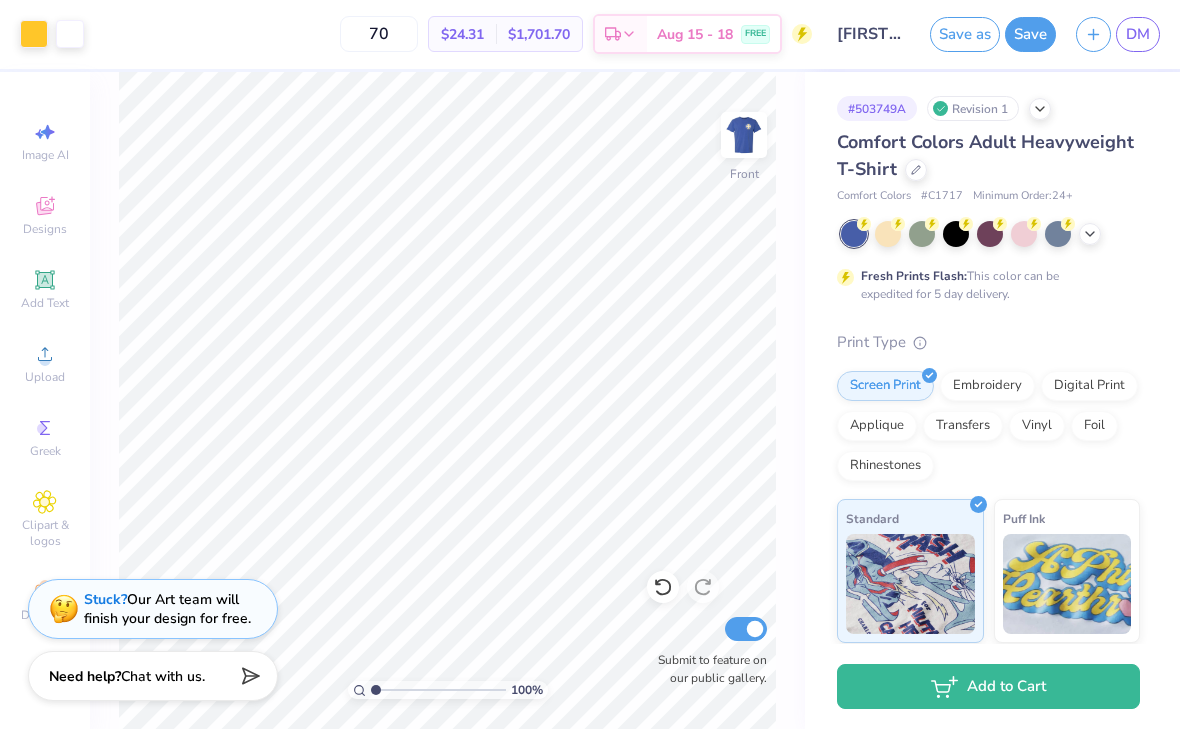 click on "DM" at bounding box center (1138, 35) 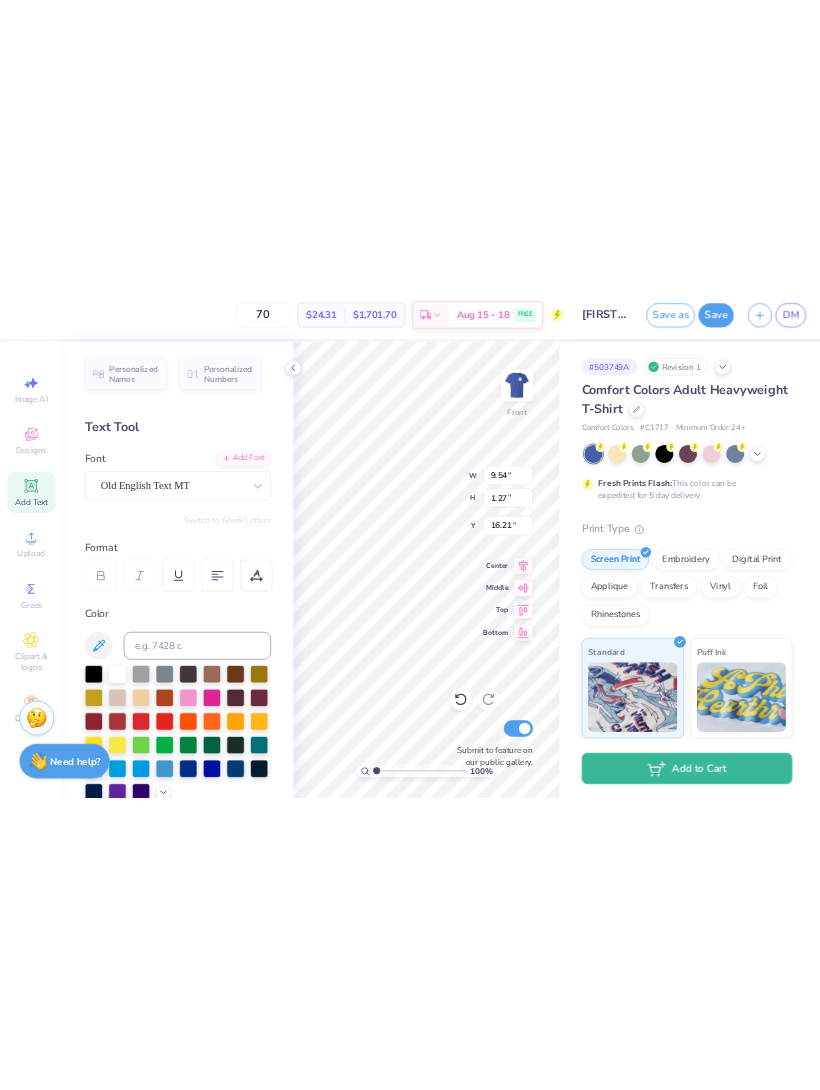 scroll, scrollTop: 1, scrollLeft: 3, axis: both 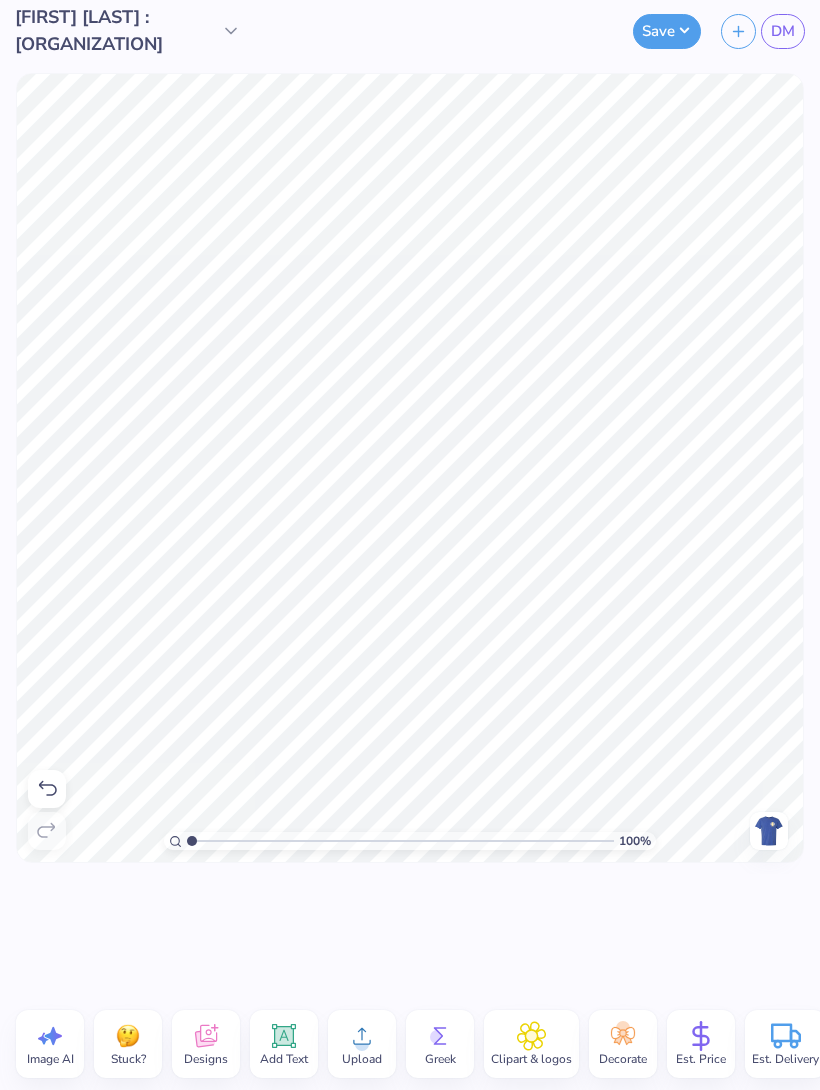 type on "FALL
RECRUITMENT" 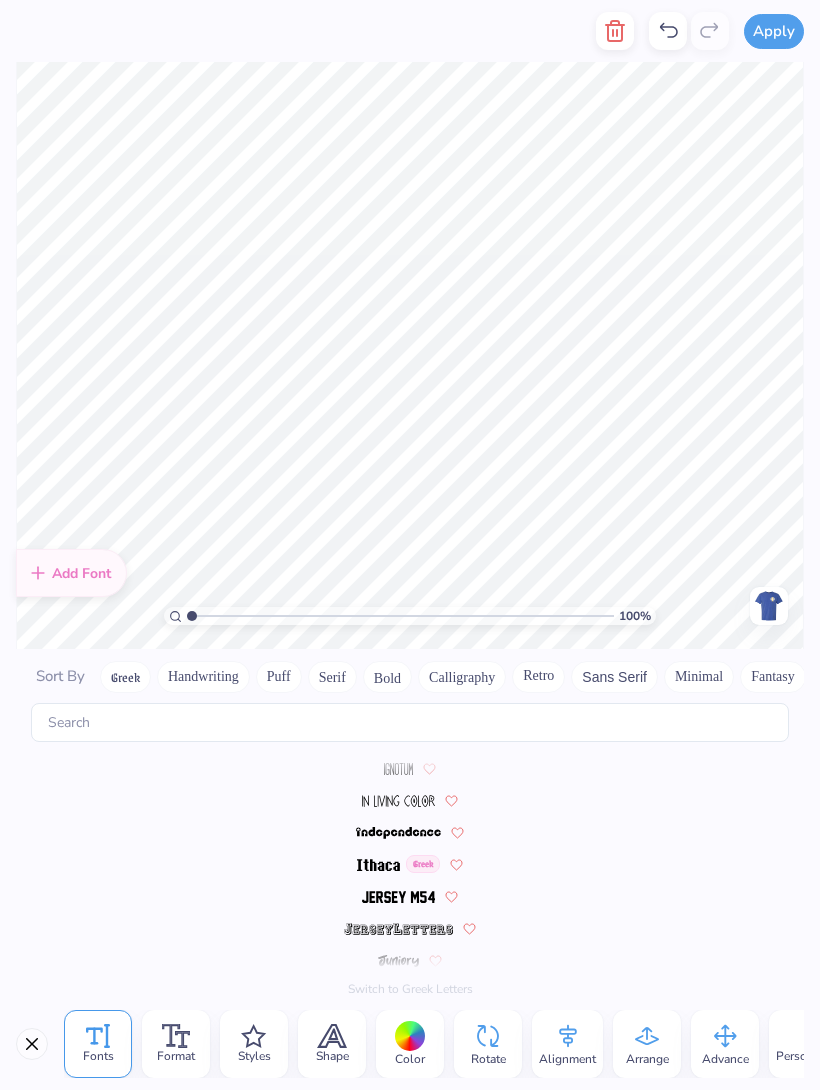 scroll, scrollTop: 7088, scrollLeft: 0, axis: vertical 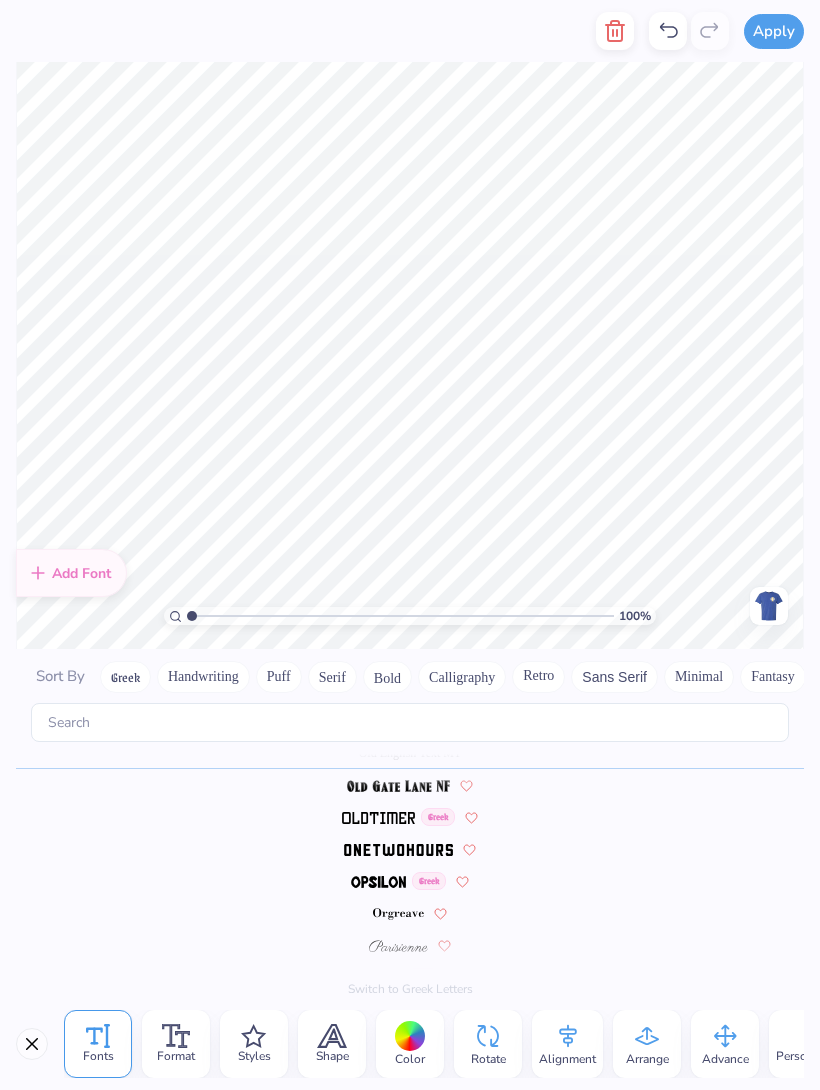 click on "Format" at bounding box center (176, 1044) 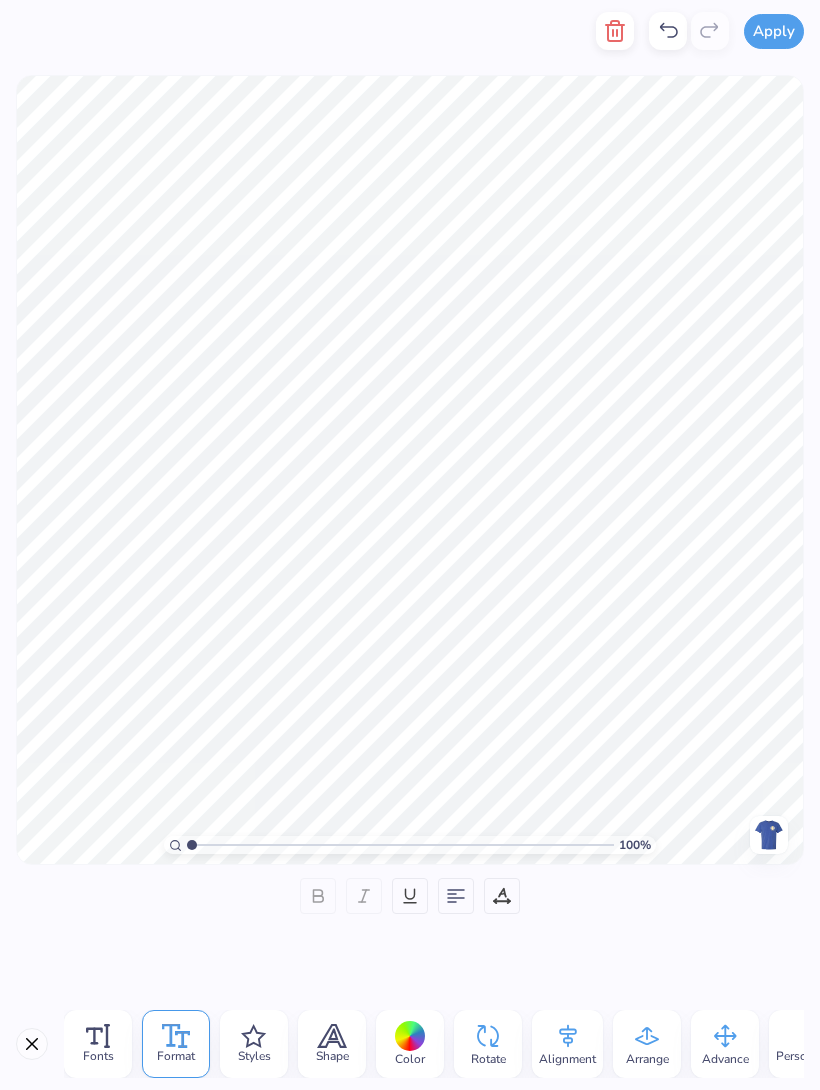 click at bounding box center [456, 896] 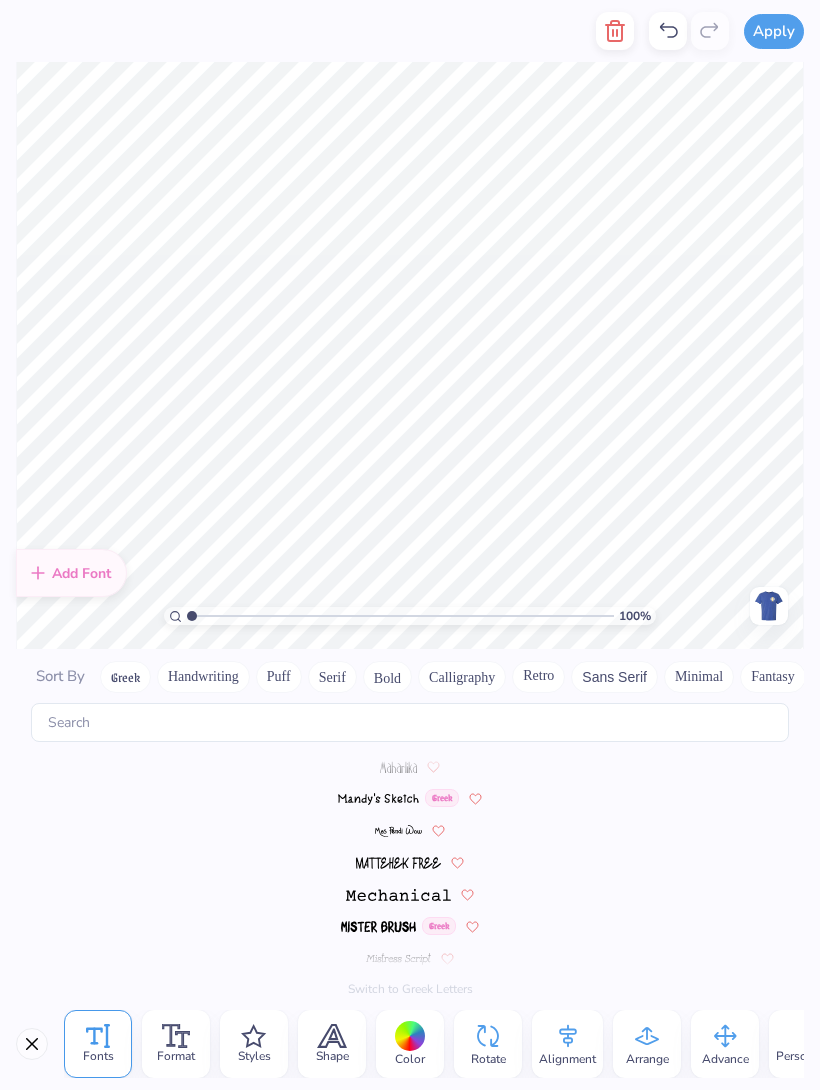 scroll, scrollTop: 7088, scrollLeft: 0, axis: vertical 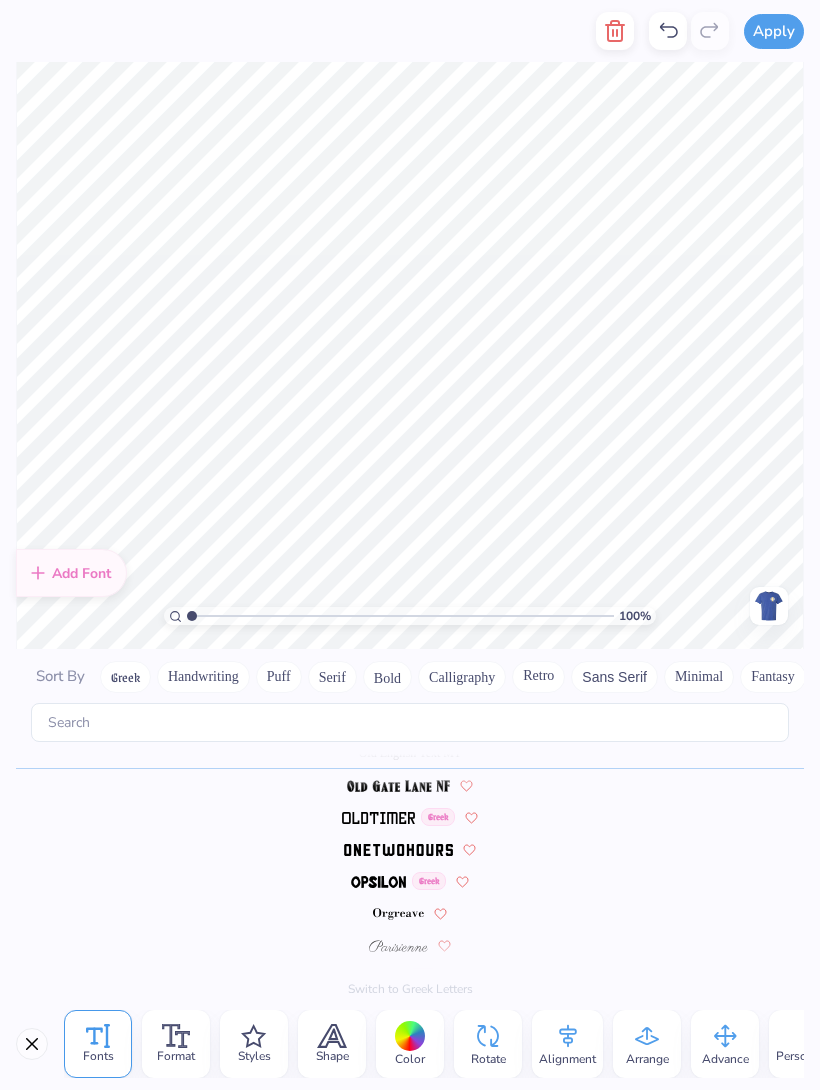 type on "FALL
RECRUITMENT" 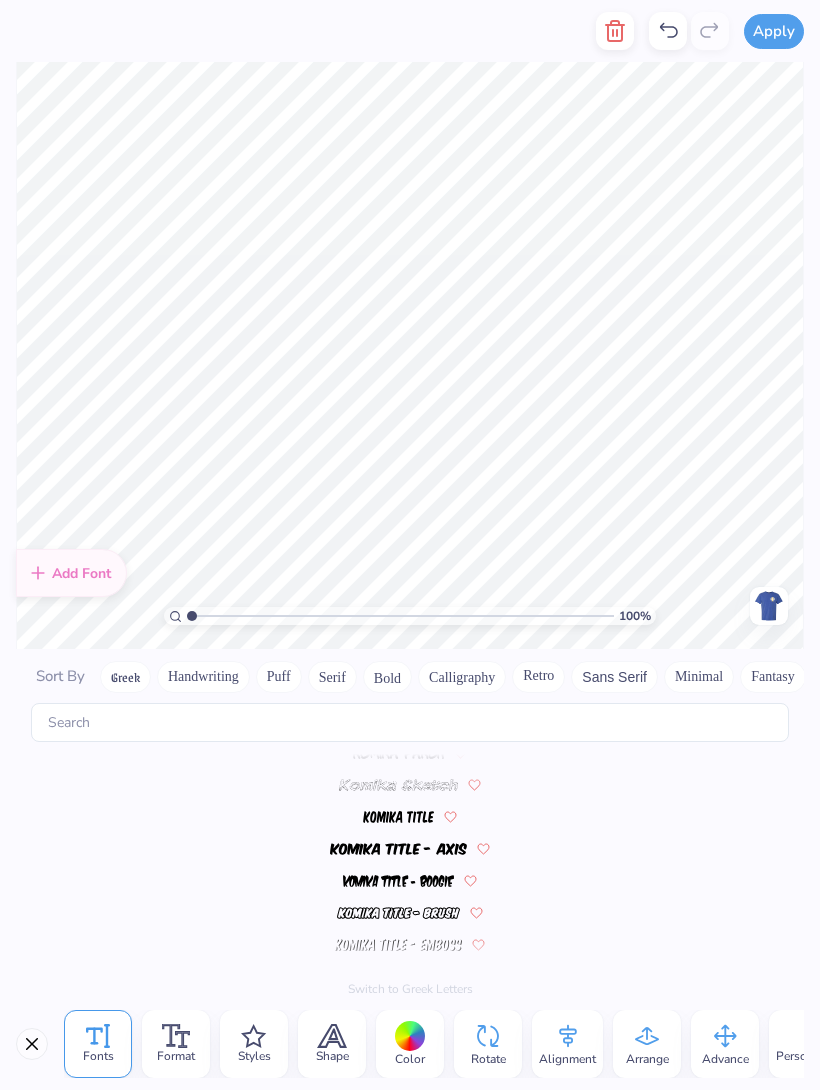 scroll, scrollTop: 7088, scrollLeft: 0, axis: vertical 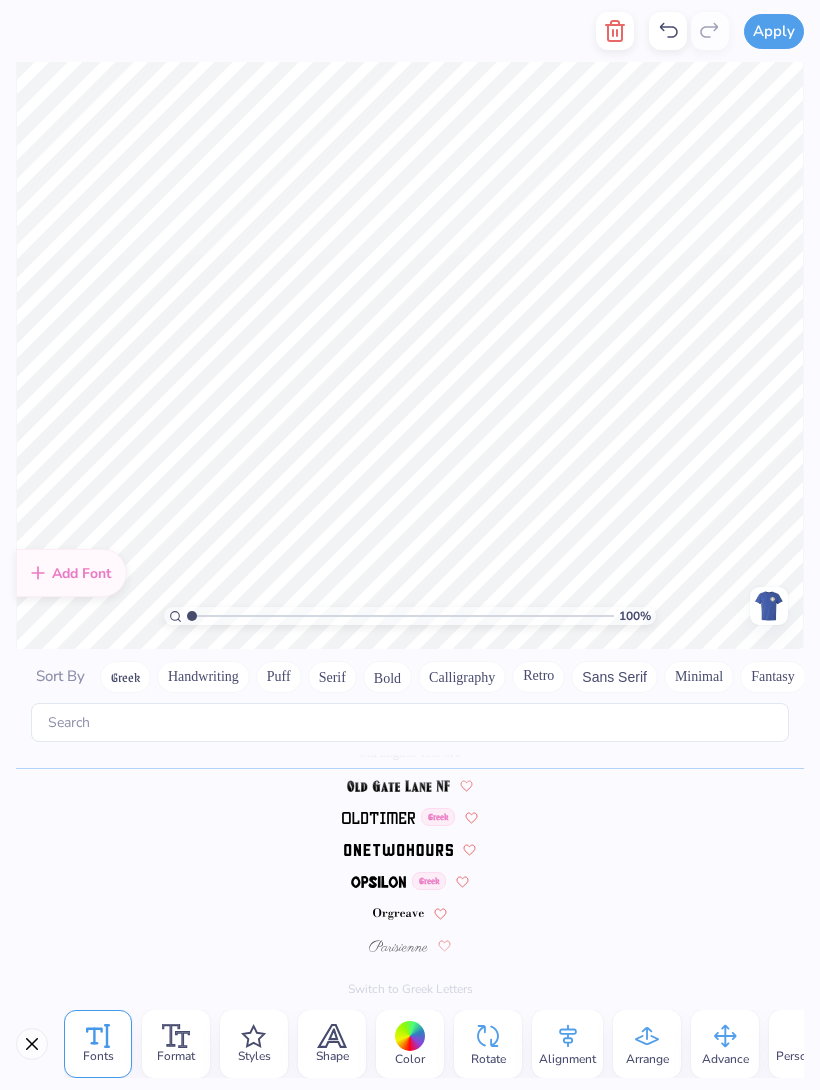 click on "Format" at bounding box center [176, 1044] 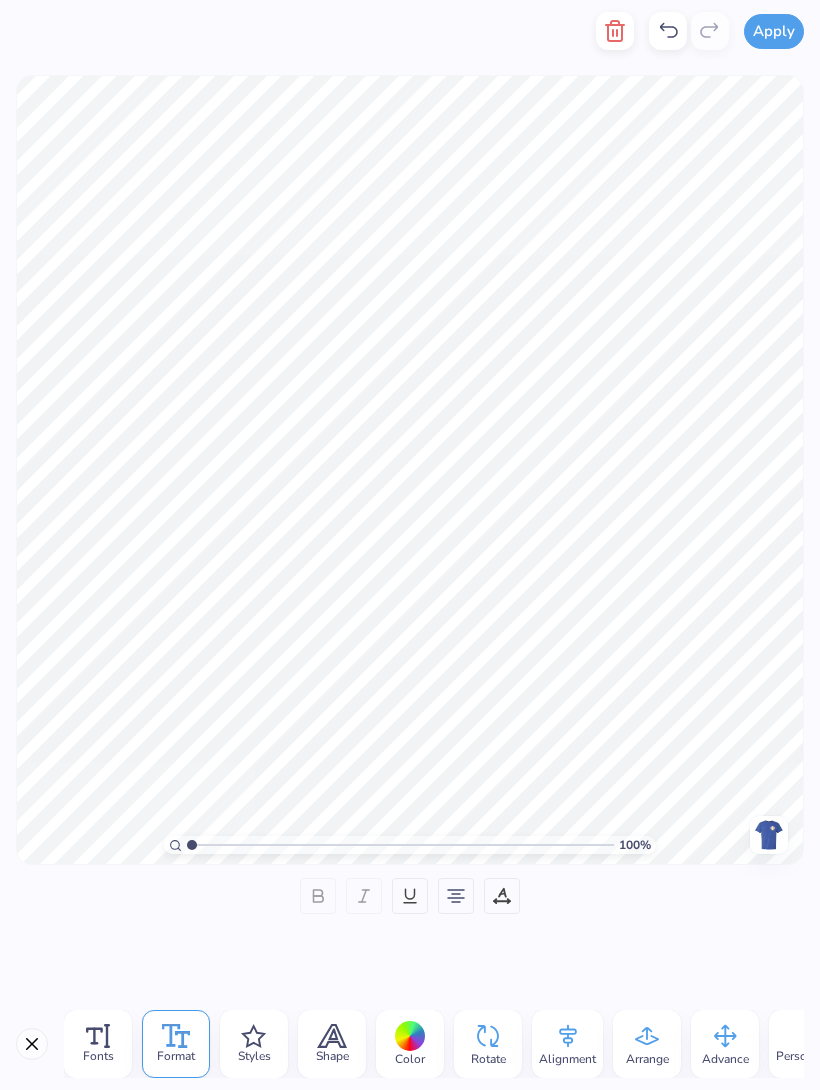 click on "Fonts" at bounding box center [98, 1044] 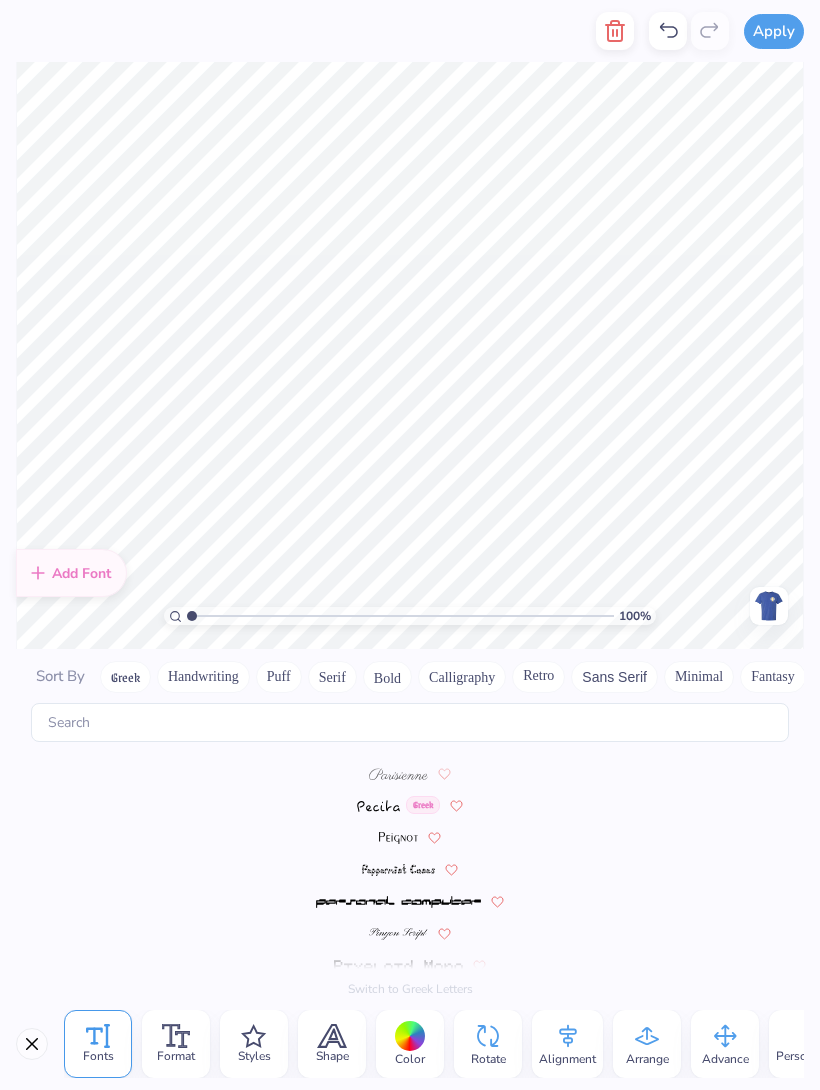 scroll, scrollTop: 7261, scrollLeft: 0, axis: vertical 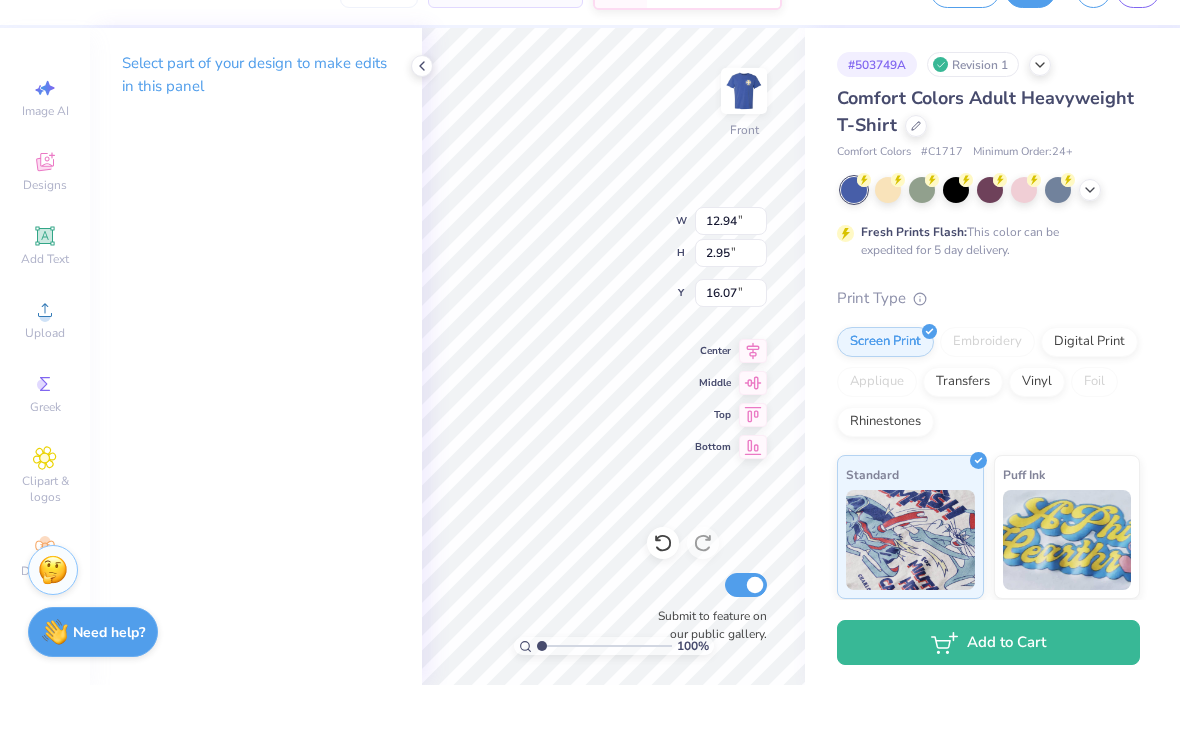 type on "=FALL
RECRUITMENT" 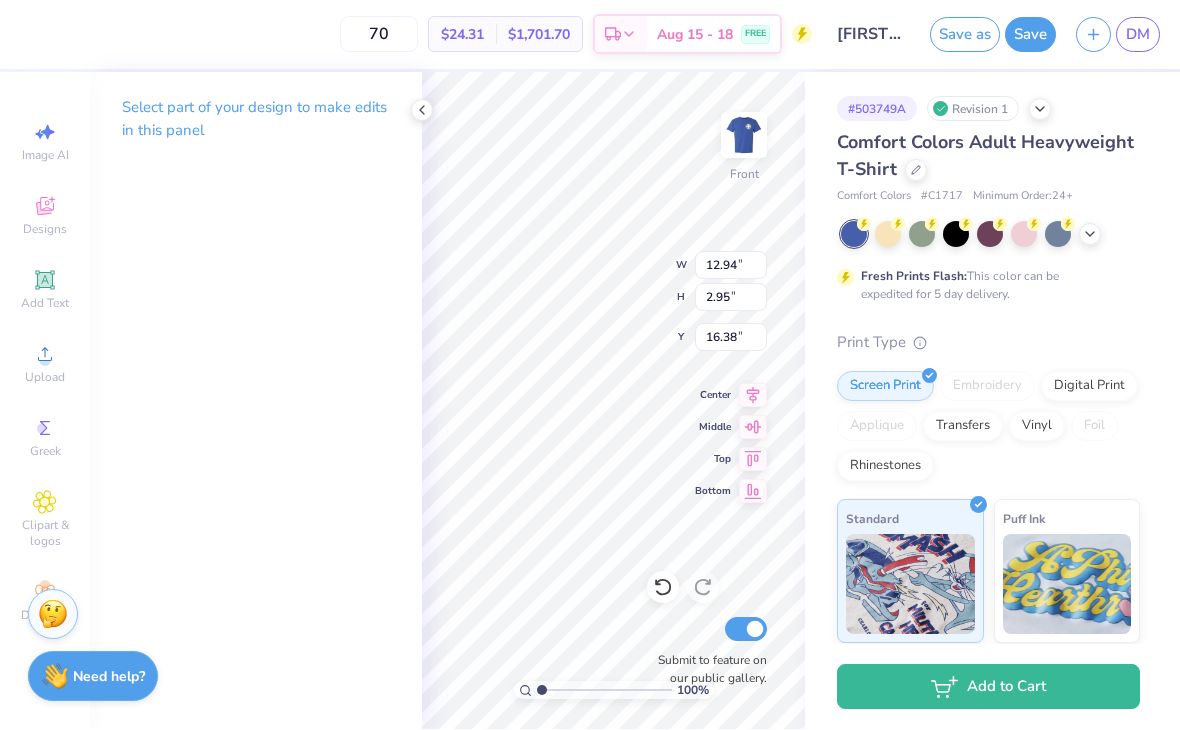 type on "16.68" 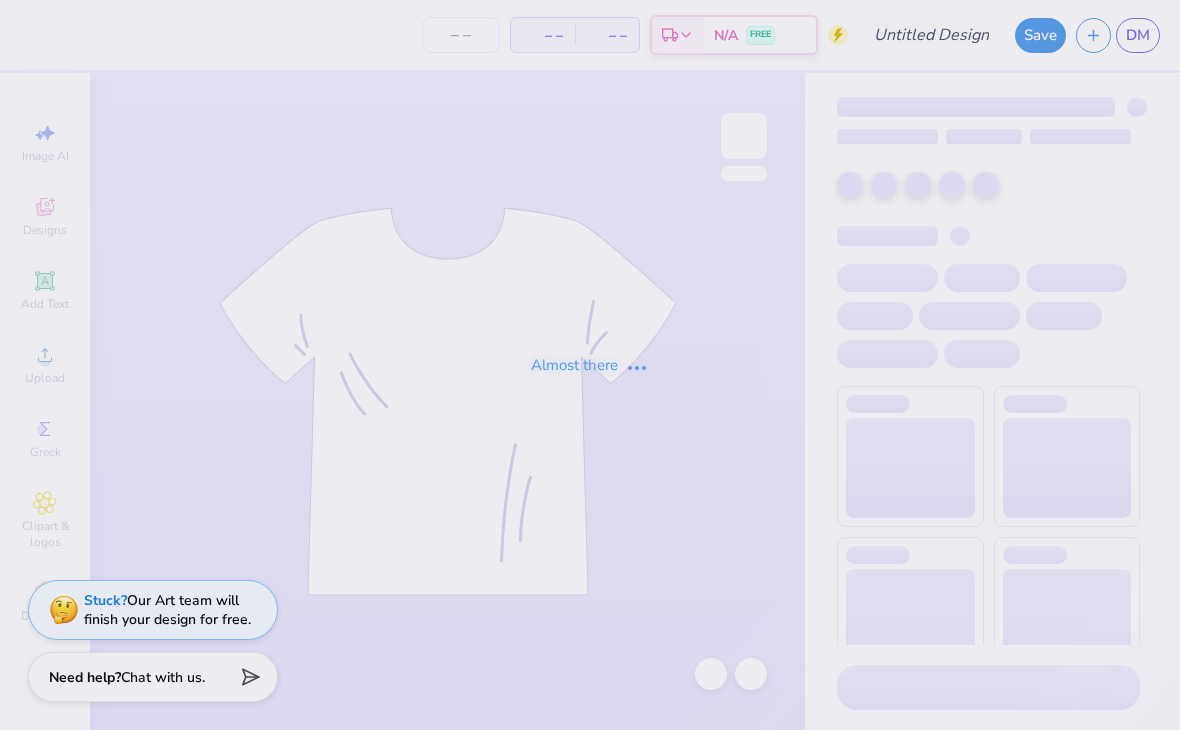 scroll, scrollTop: 0, scrollLeft: 0, axis: both 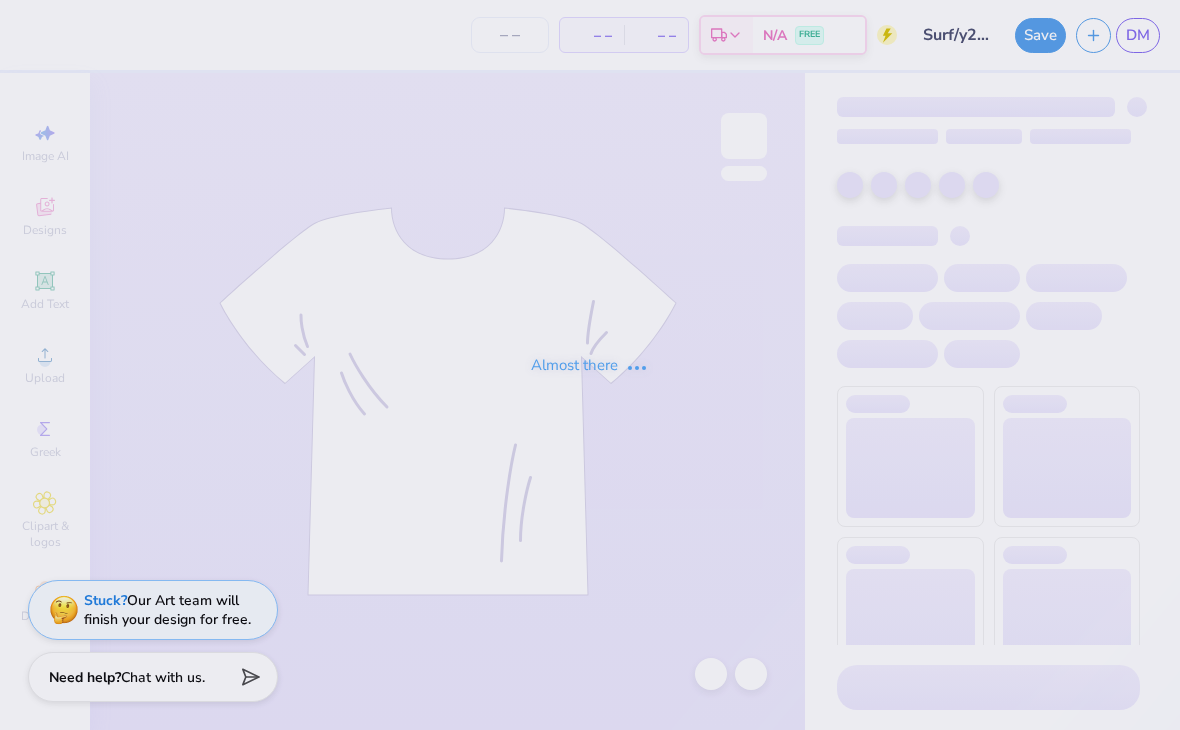 type on "80" 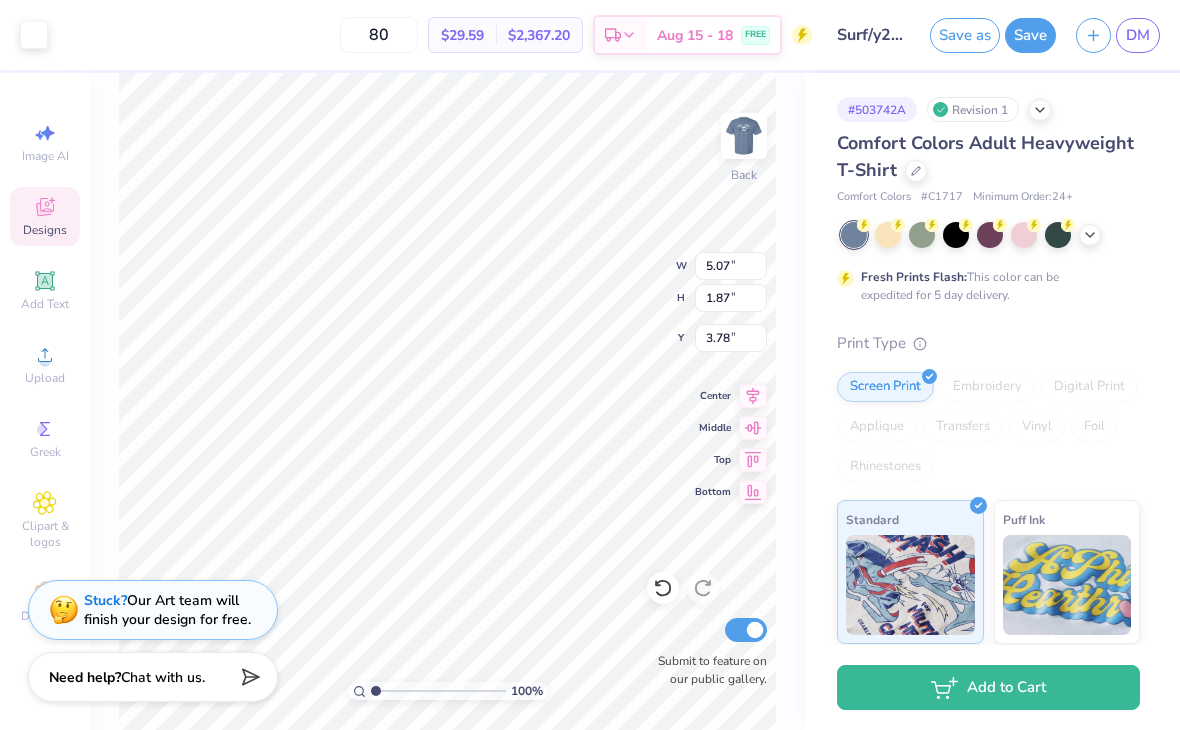 type on "3.72" 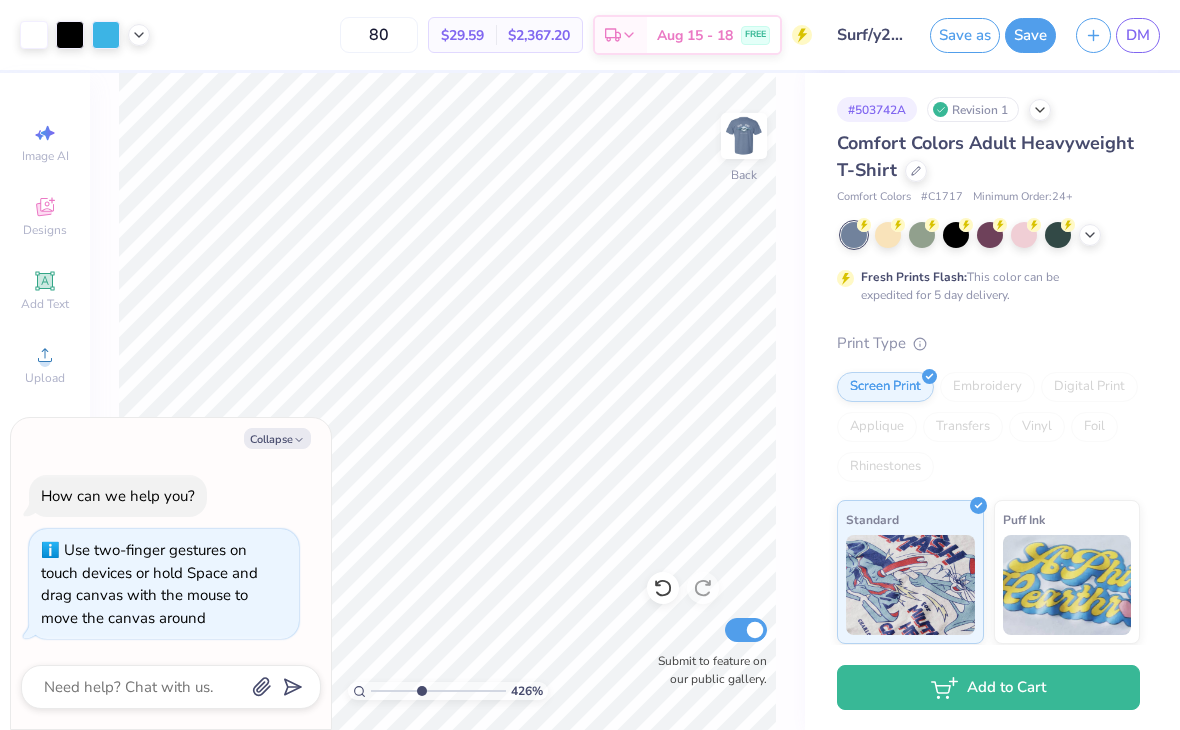 type on "4.37339102414119" 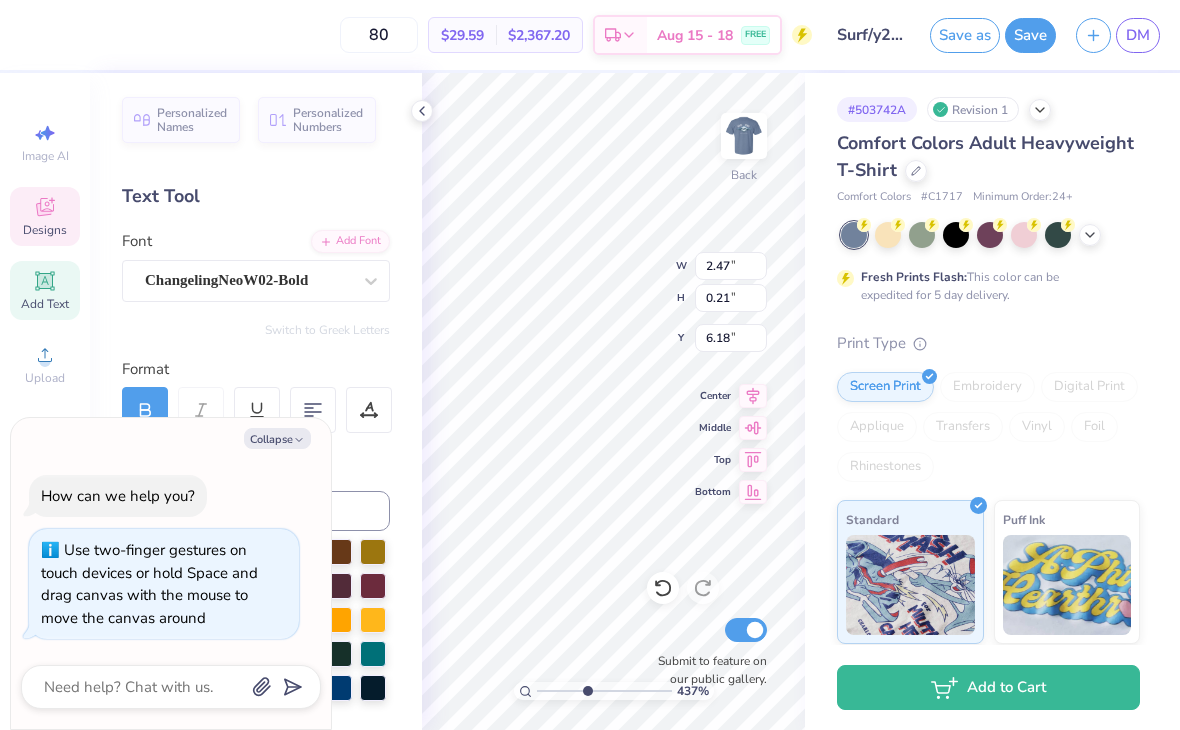scroll, scrollTop: 0, scrollLeft: 3, axis: horizontal 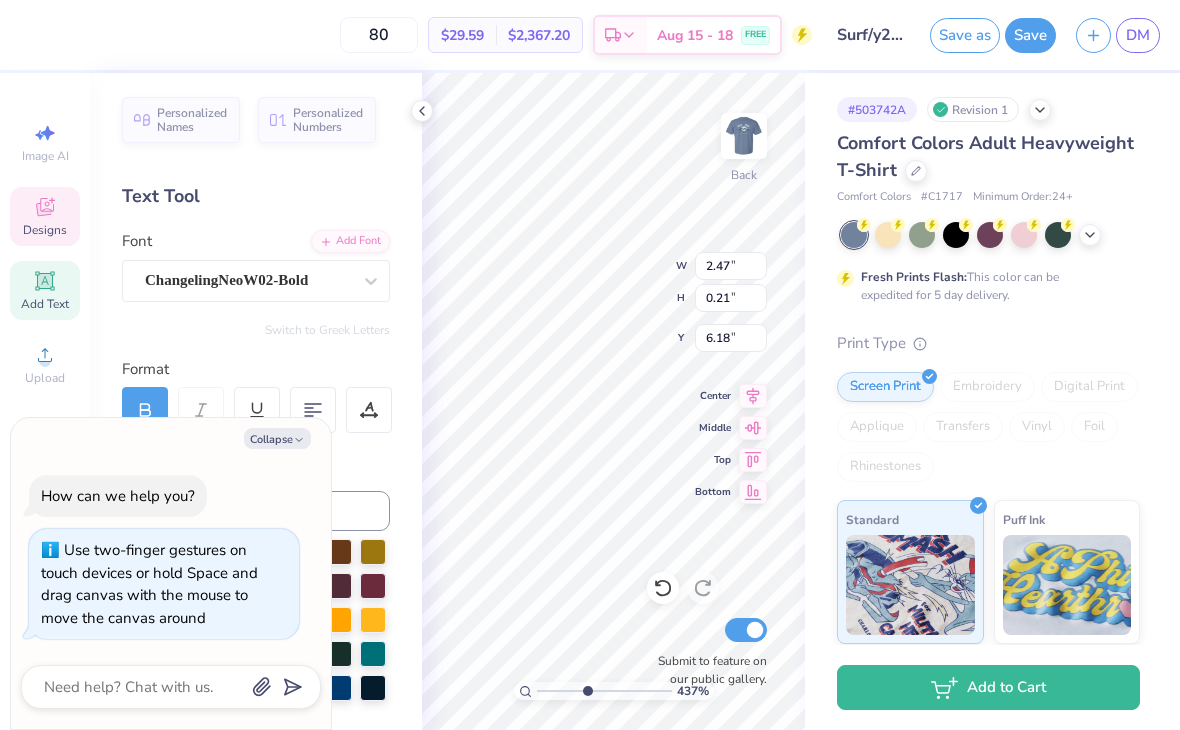 type on "x" 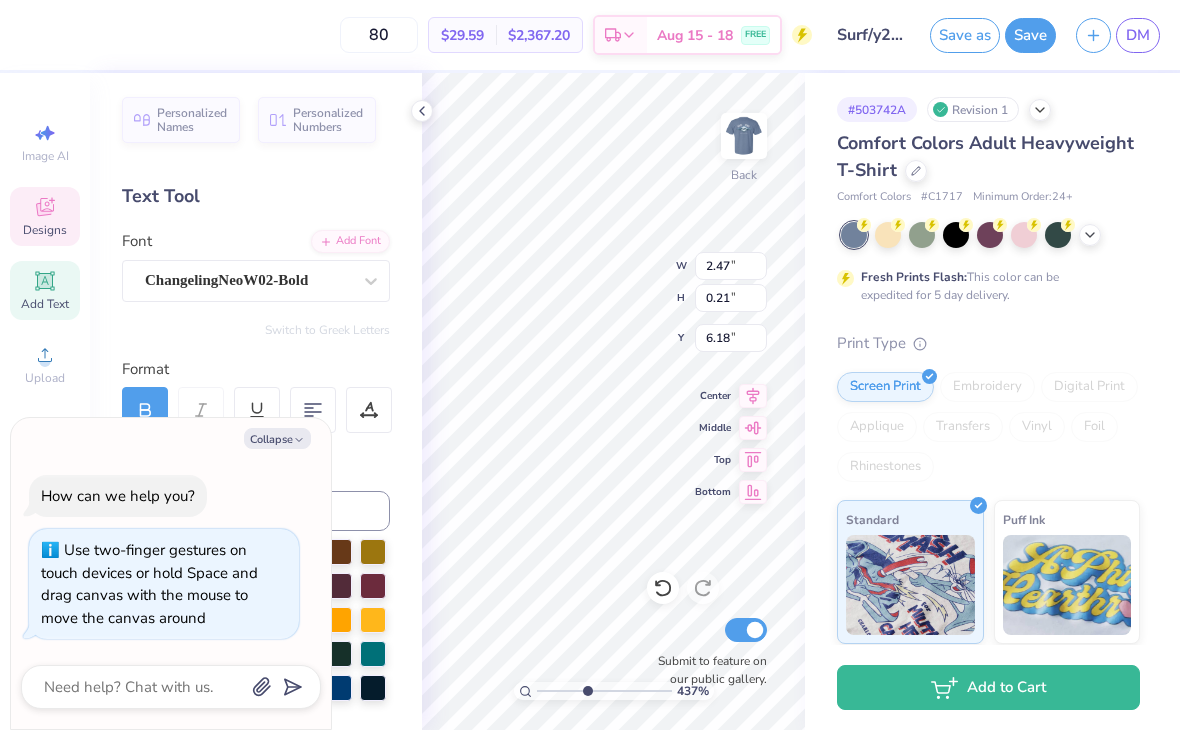 type on "2.46" 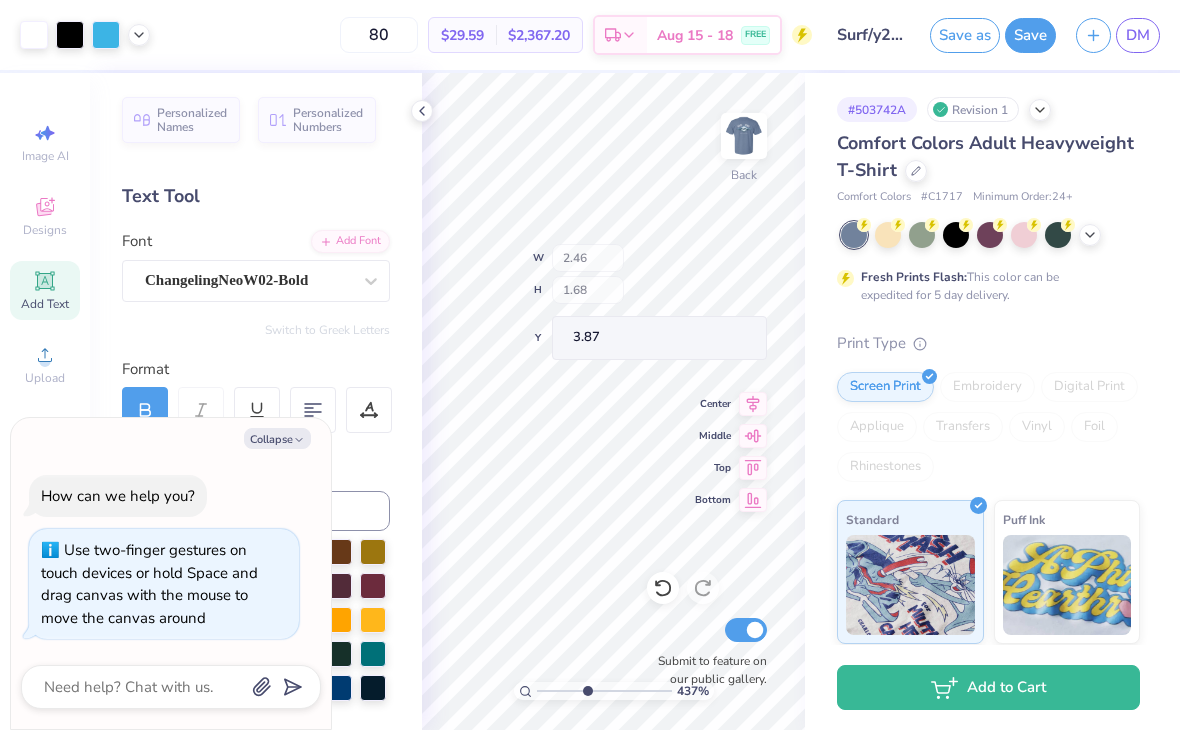 type on "x" 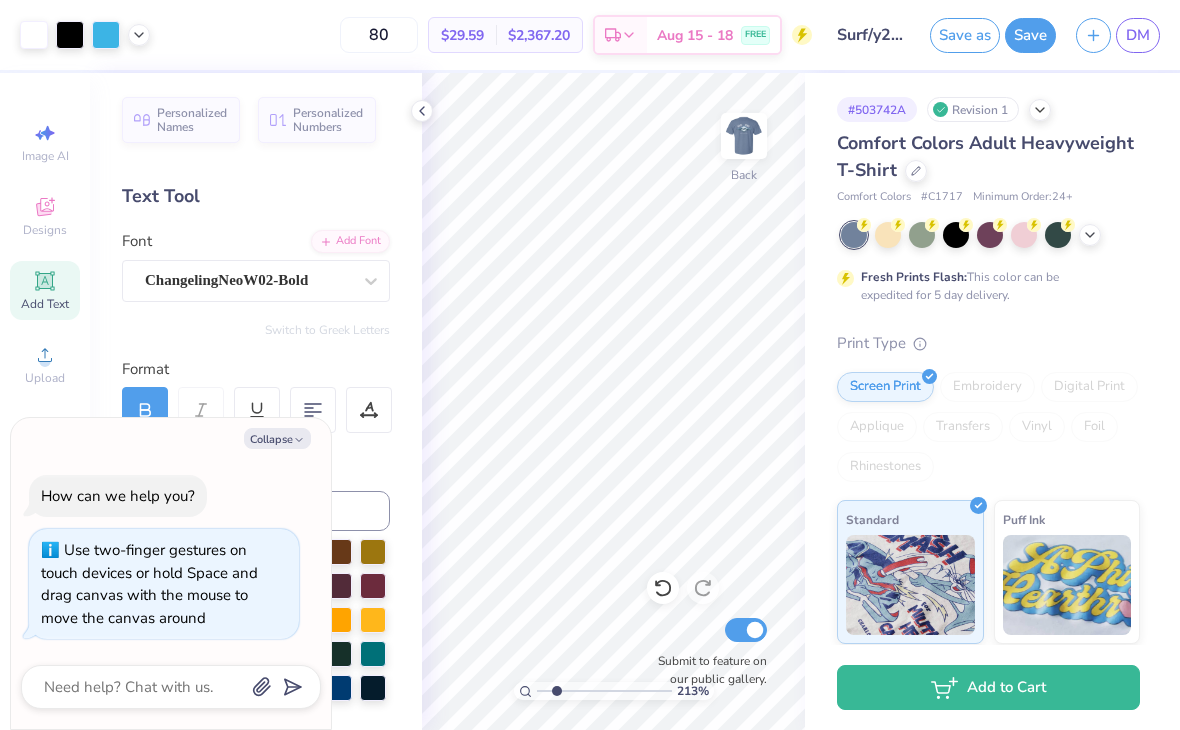 click 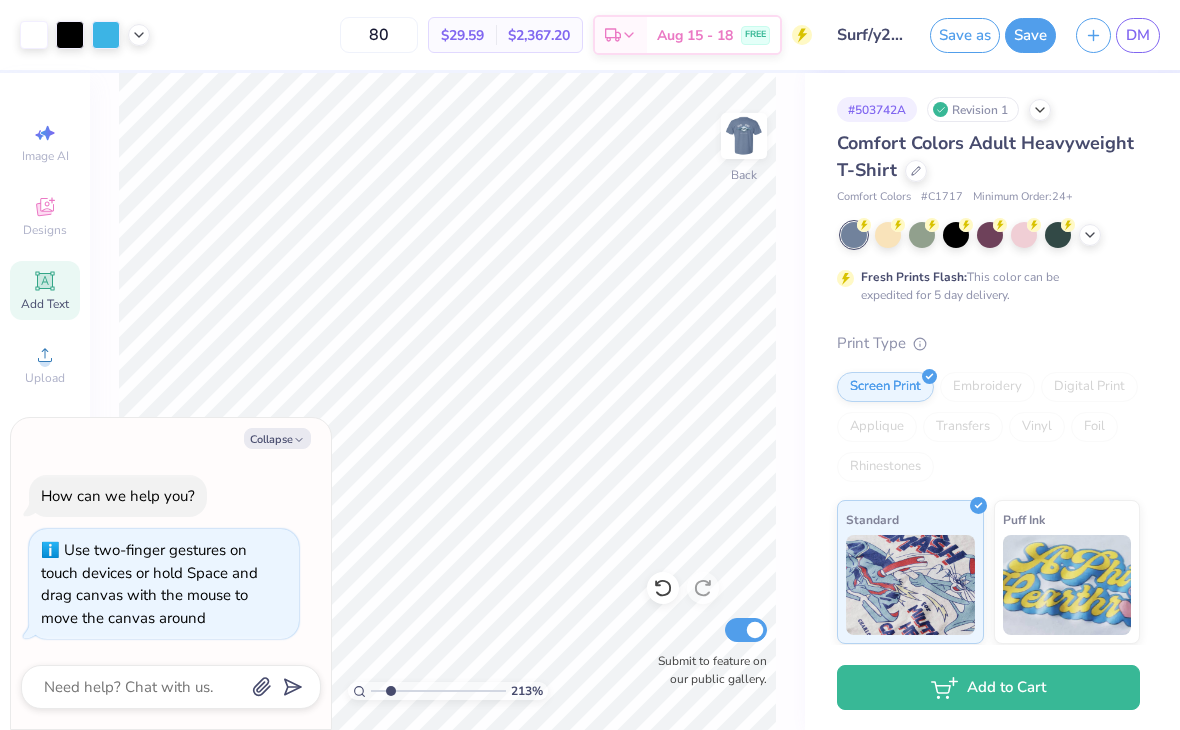 type on "2.12764708228701" 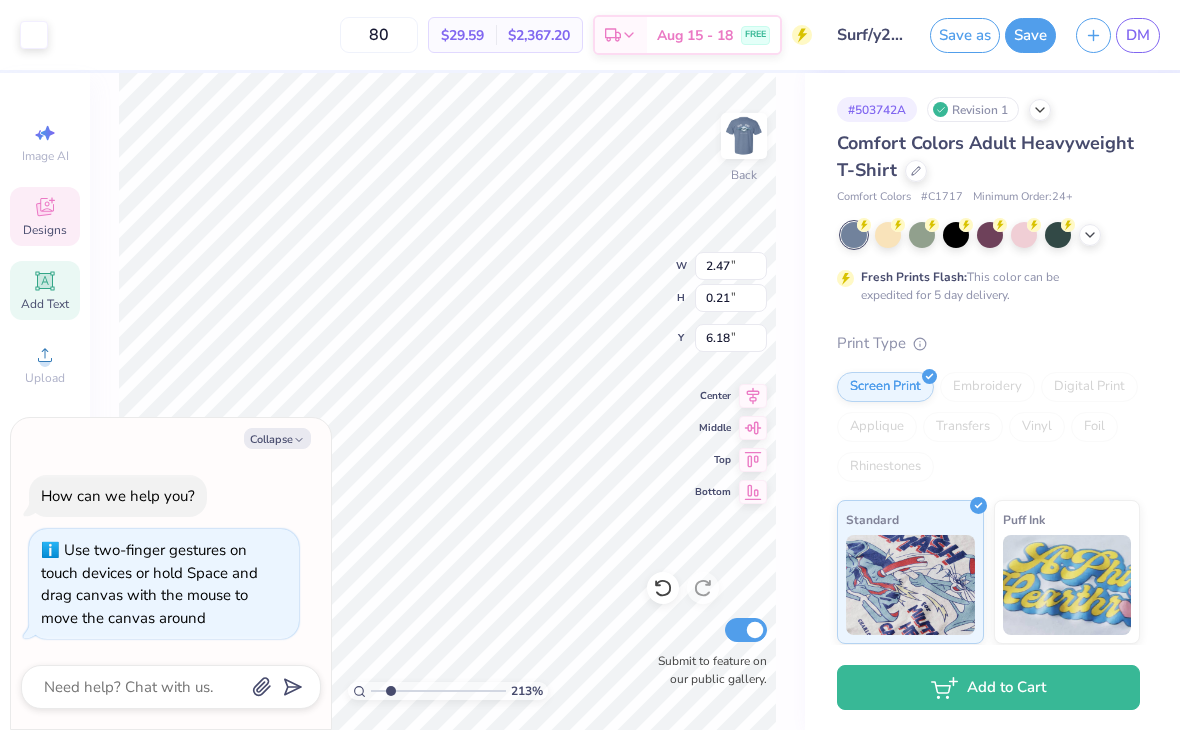 type on "2.12764708228701" 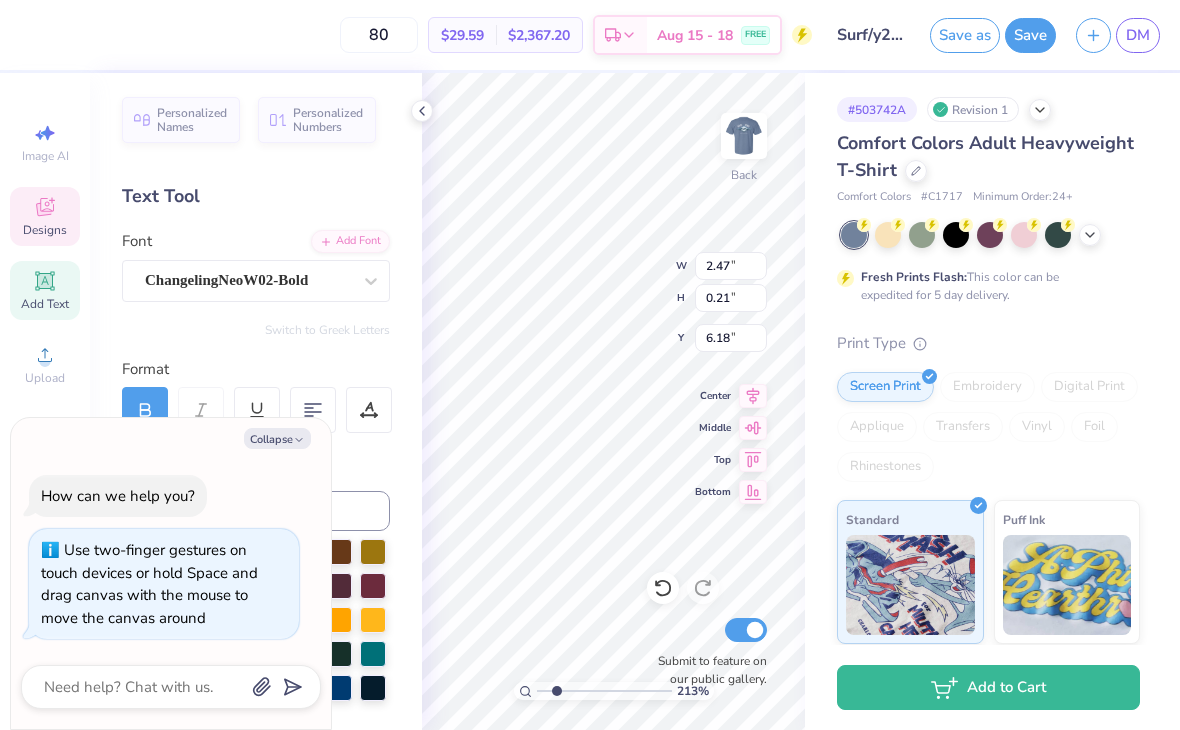 type on "2.12764708228701" 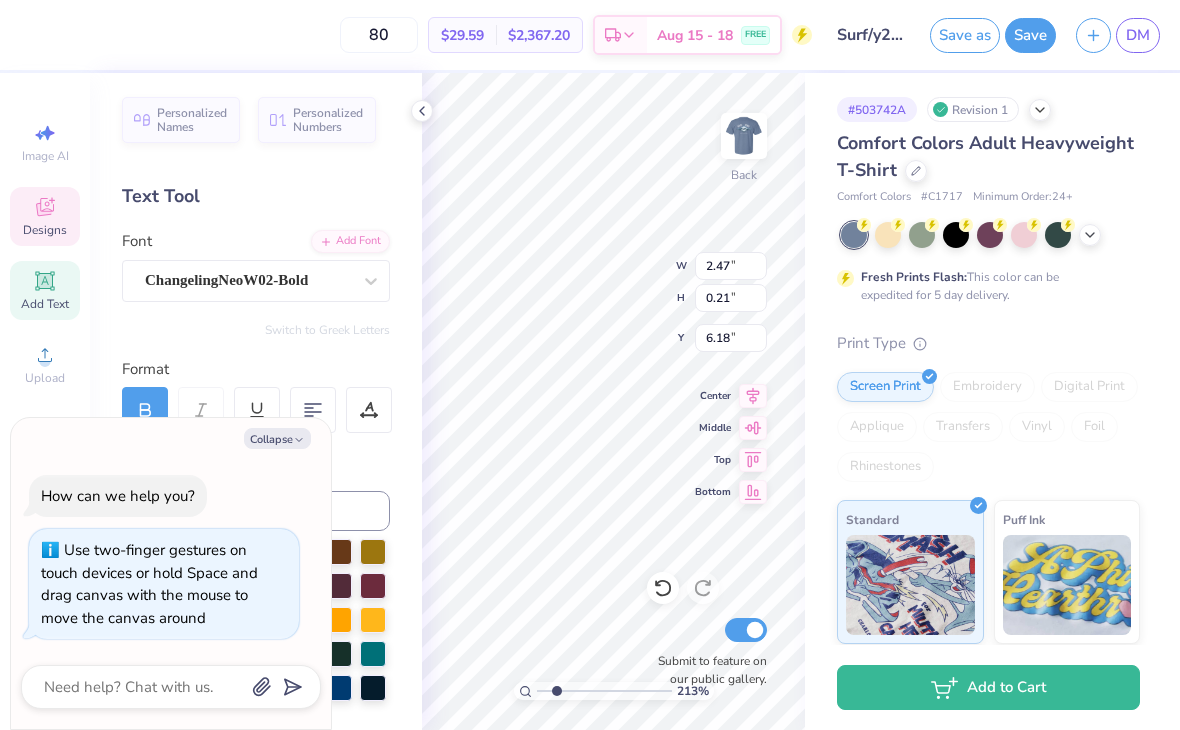 type on "x" 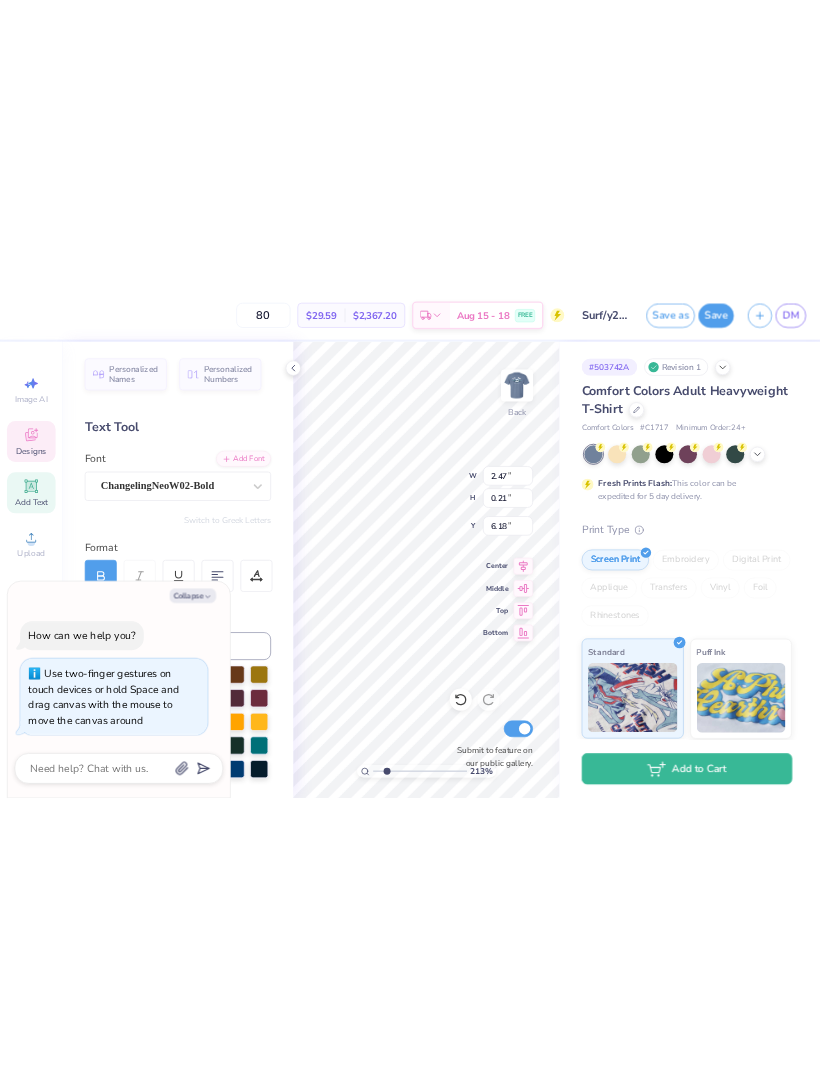 scroll, scrollTop: 0, scrollLeft: 1, axis: horizontal 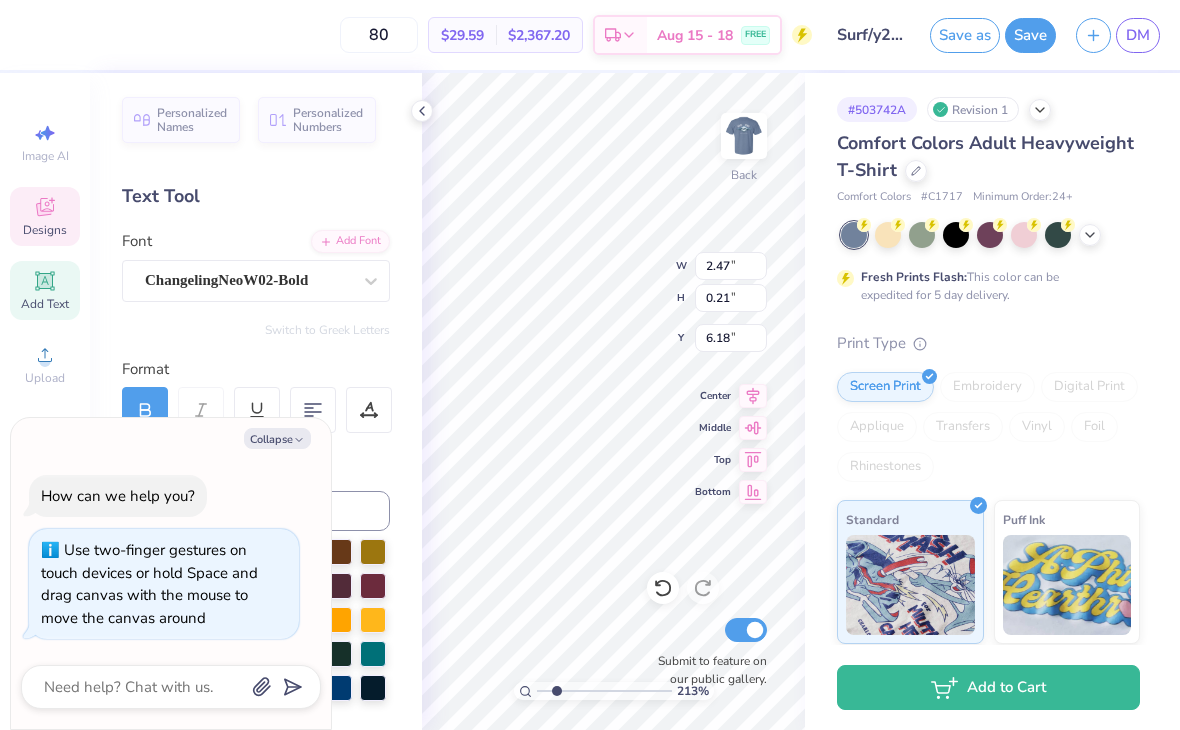 type on "2.12764708228701" 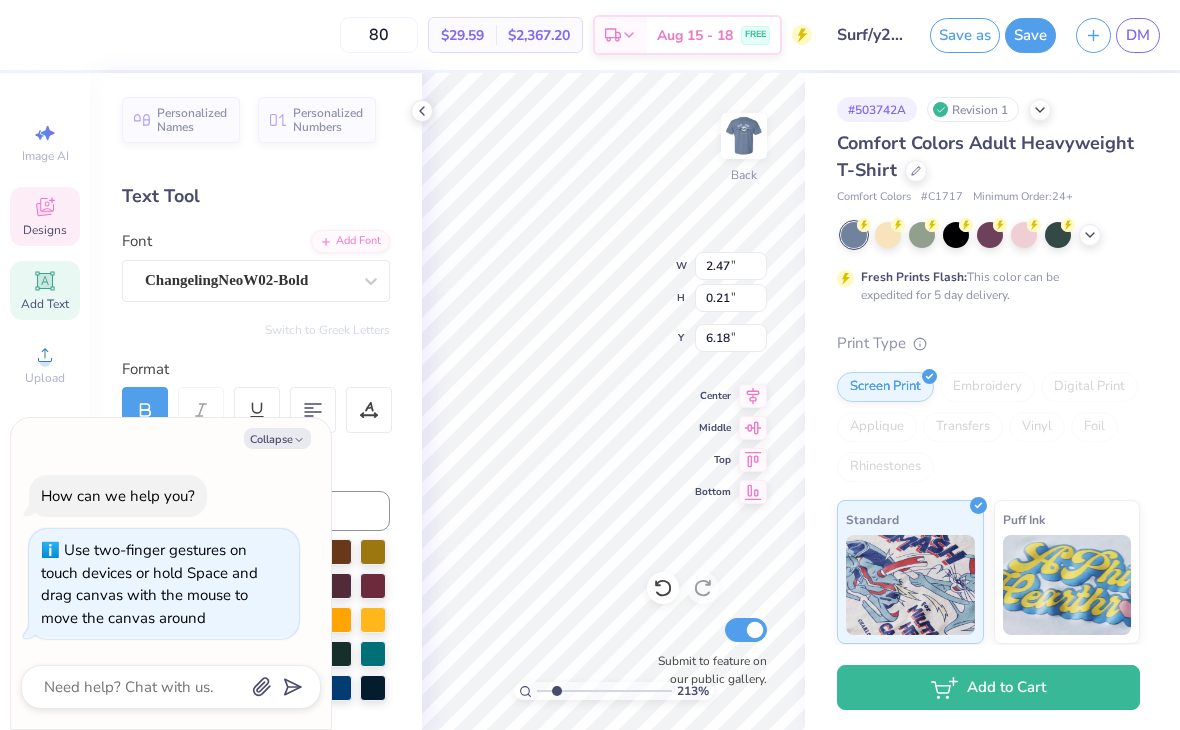 type on "x" 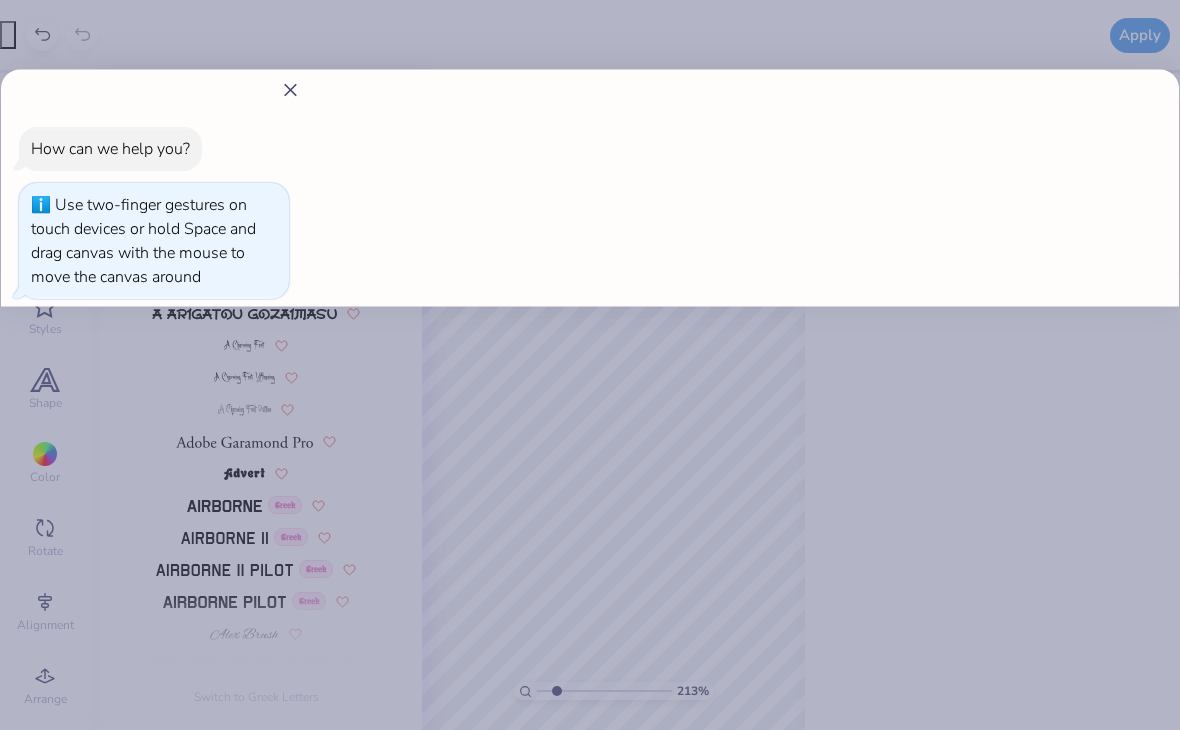 type on "2.12764708228701" 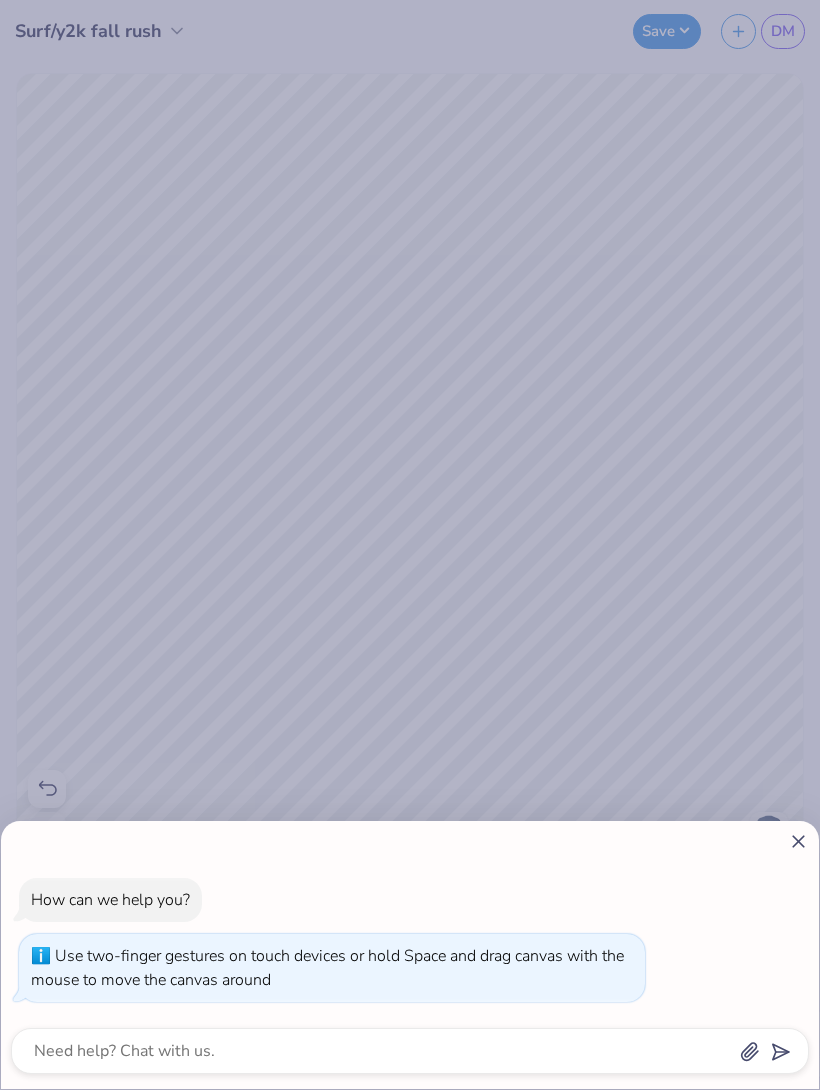 scroll, scrollTop: 0, scrollLeft: 0, axis: both 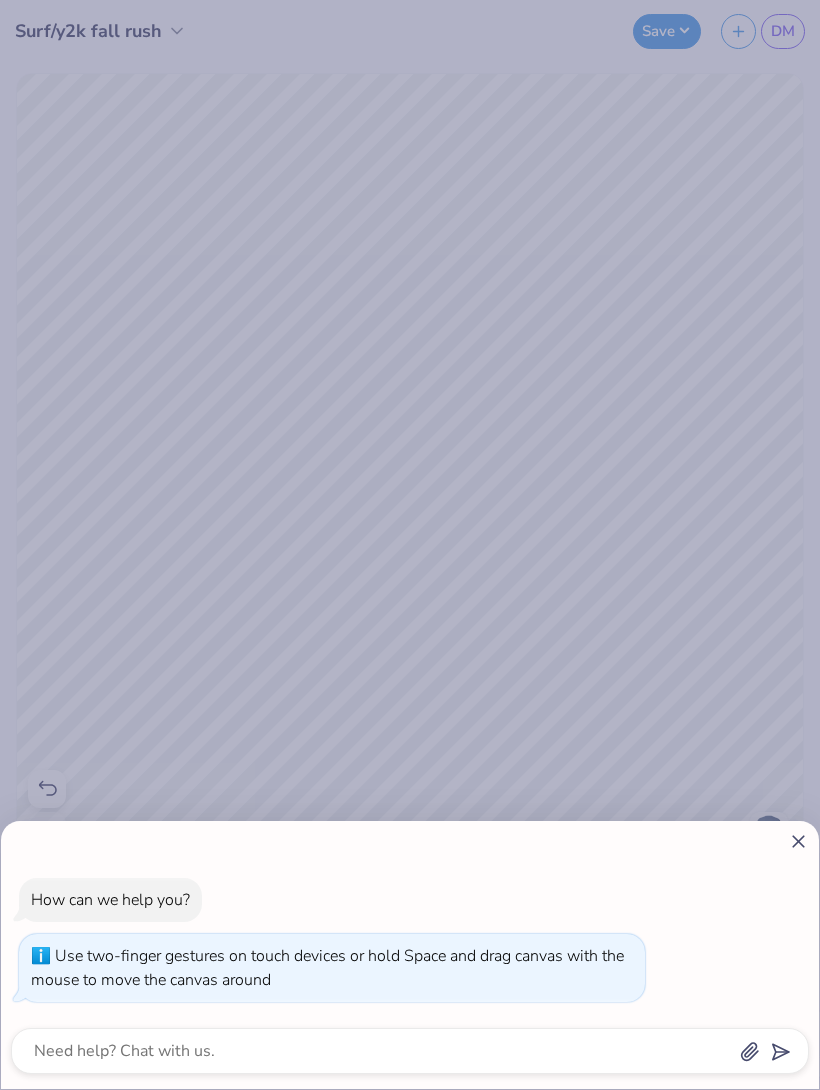 click 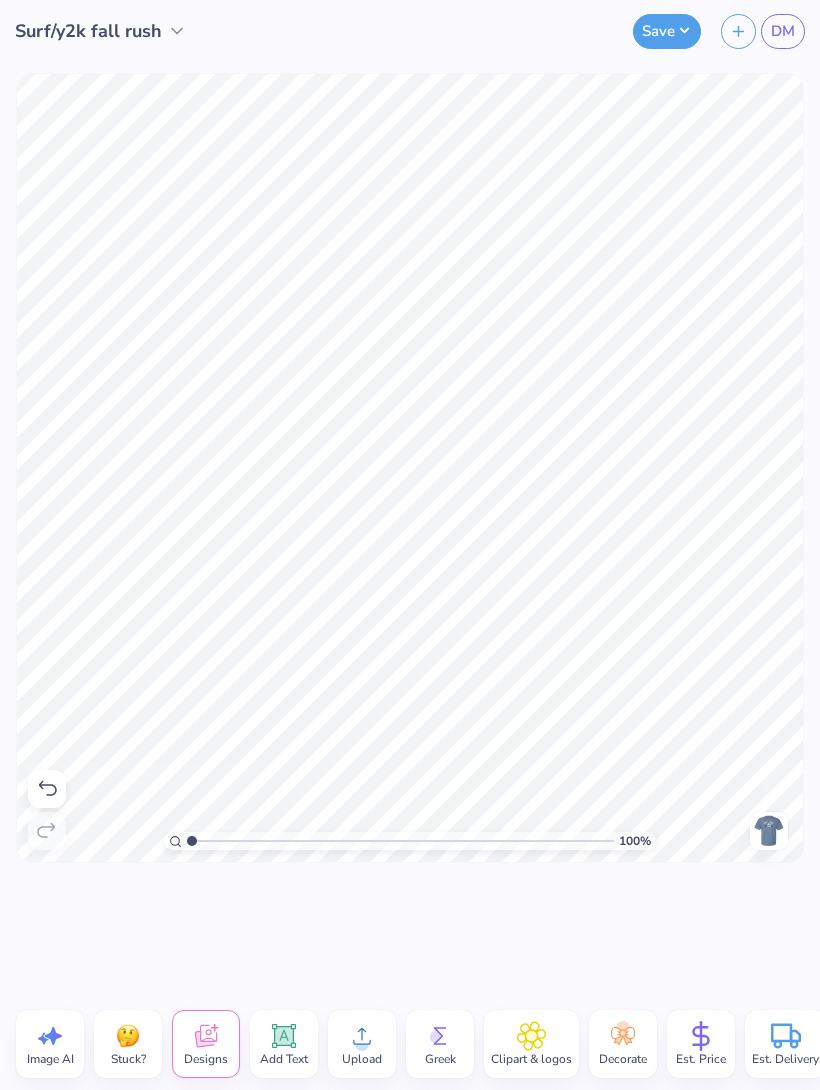 type on "x" 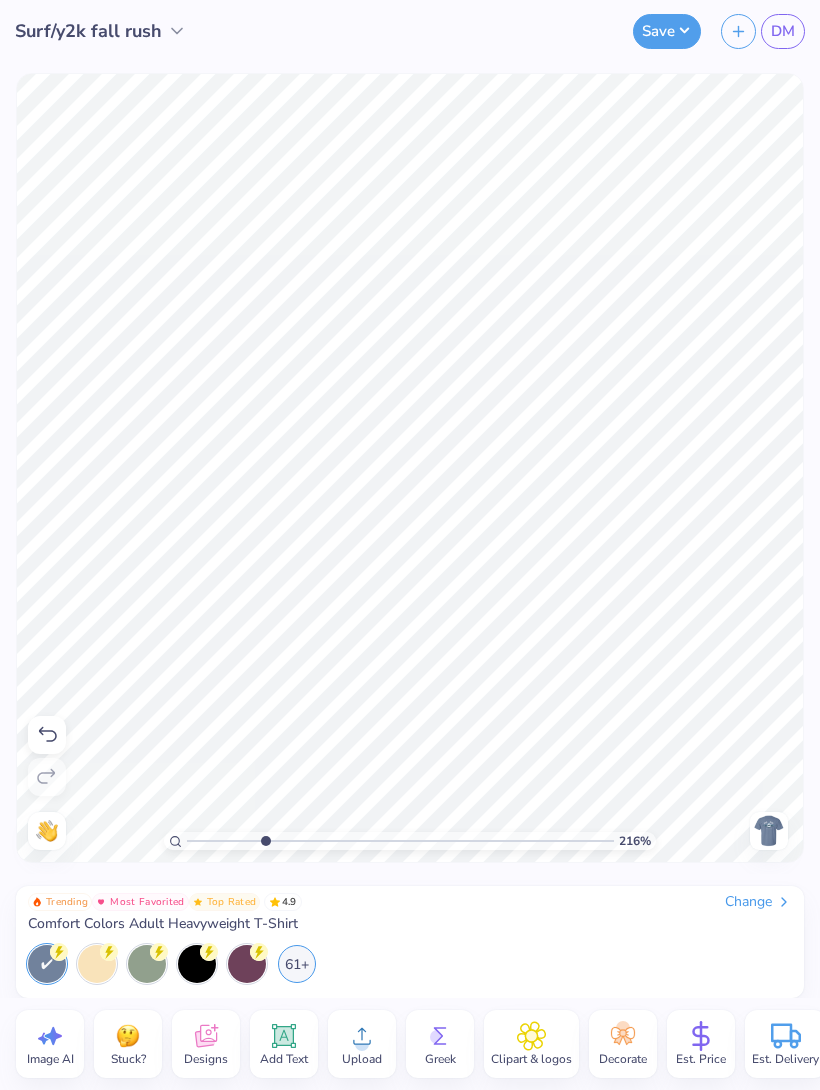 type on "2.60748054852644" 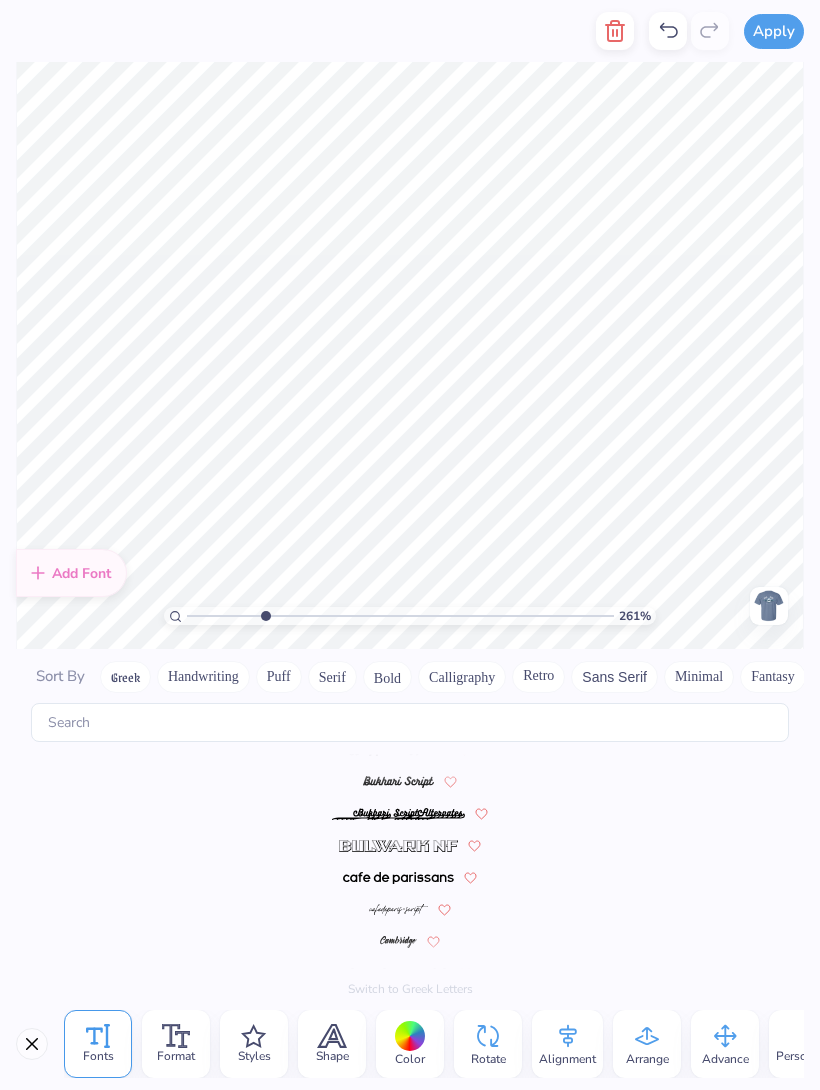 scroll, scrollTop: 1968, scrollLeft: 0, axis: vertical 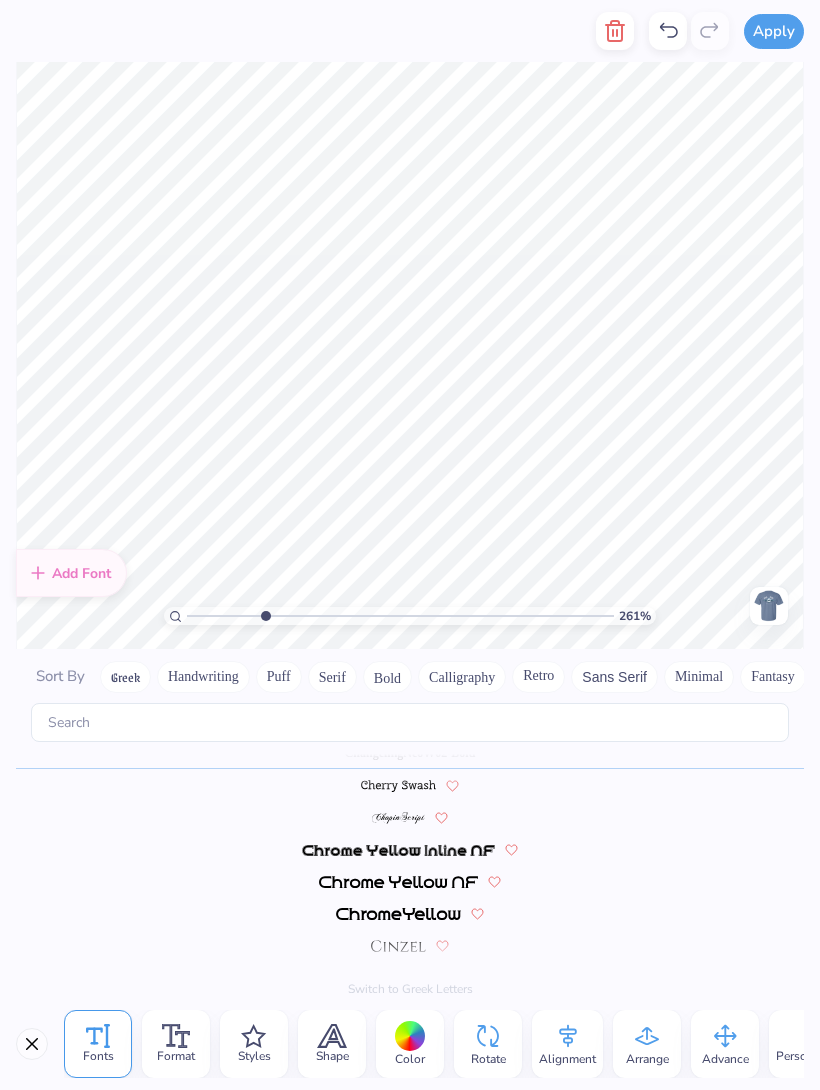 type on "fall recruitment ‘25" 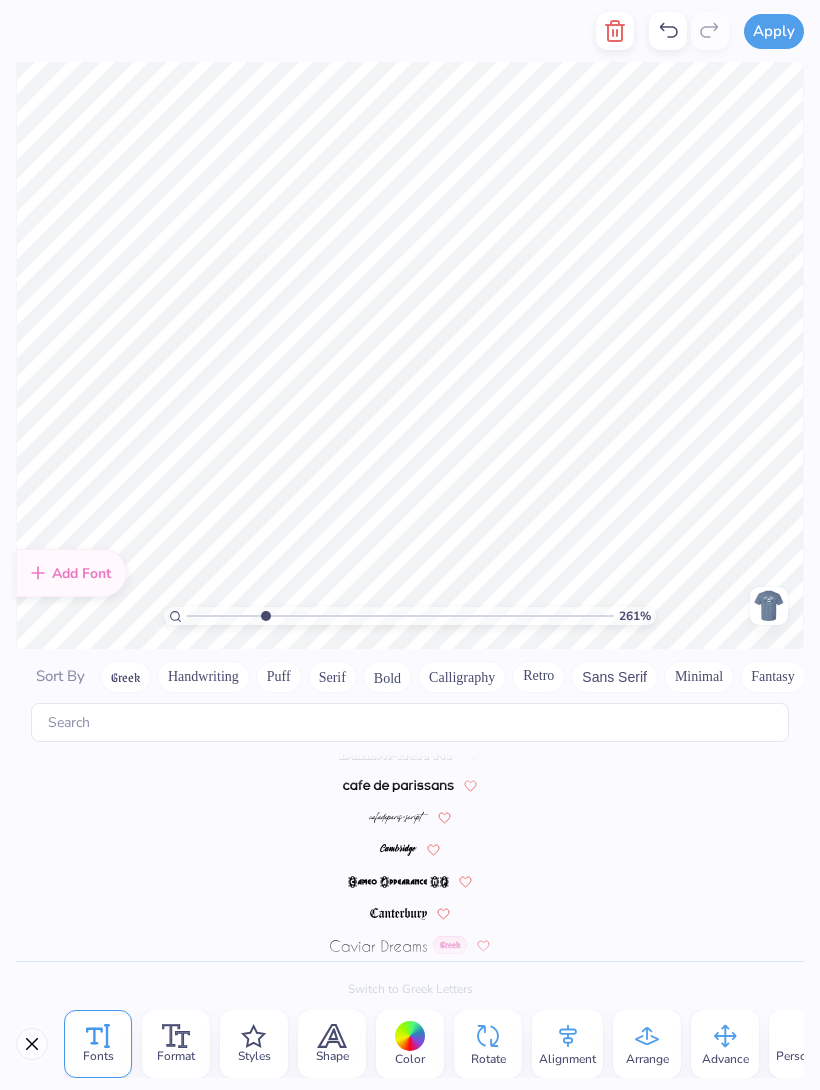 scroll, scrollTop: 1968, scrollLeft: 0, axis: vertical 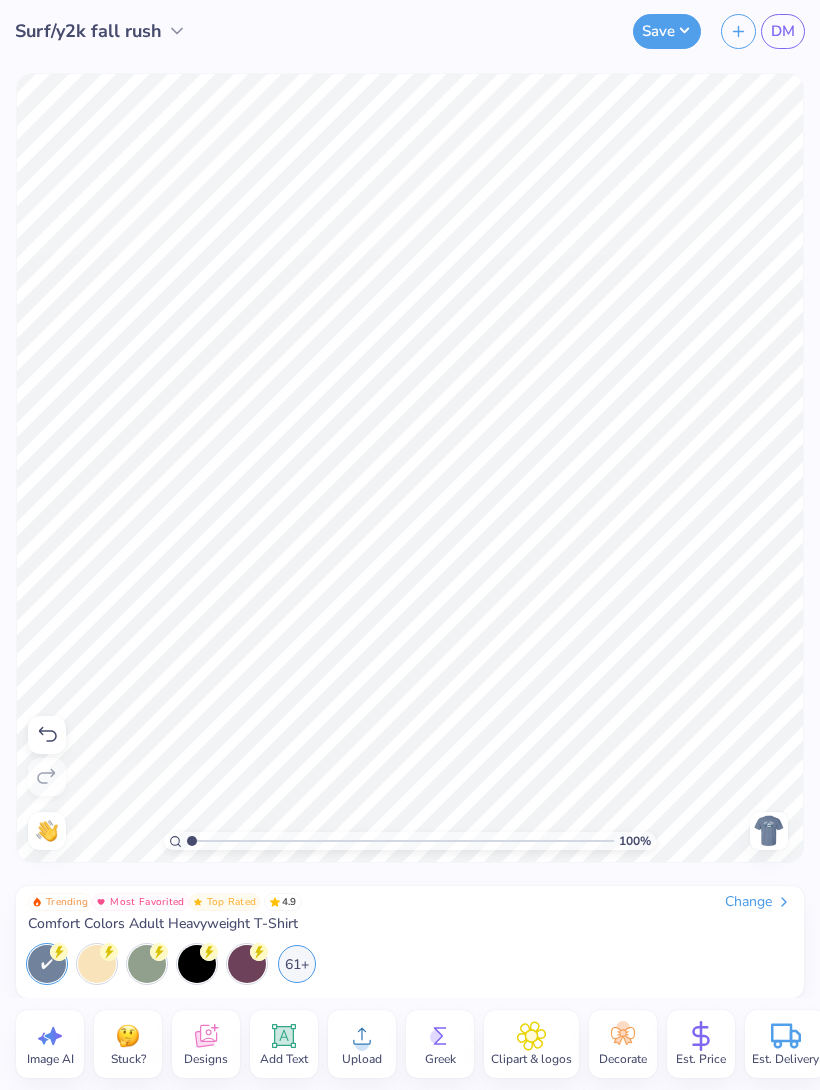 click at bounding box center (769, 831) 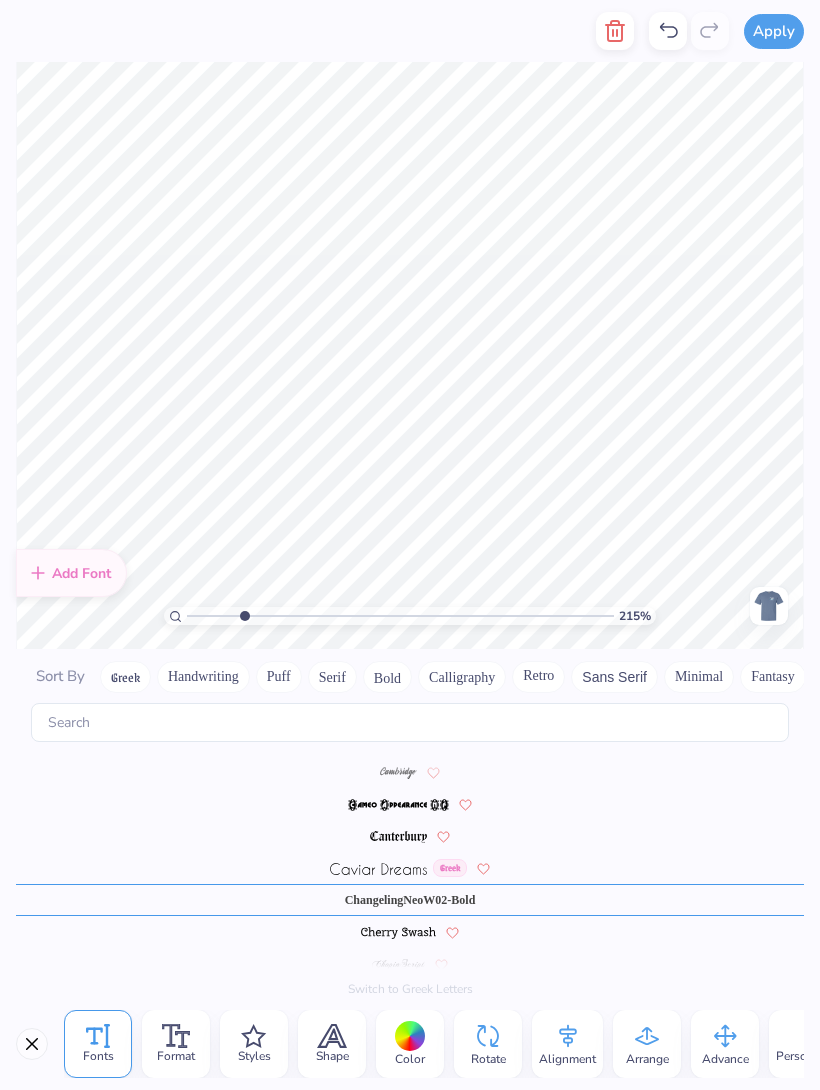 scroll, scrollTop: 1968, scrollLeft: 0, axis: vertical 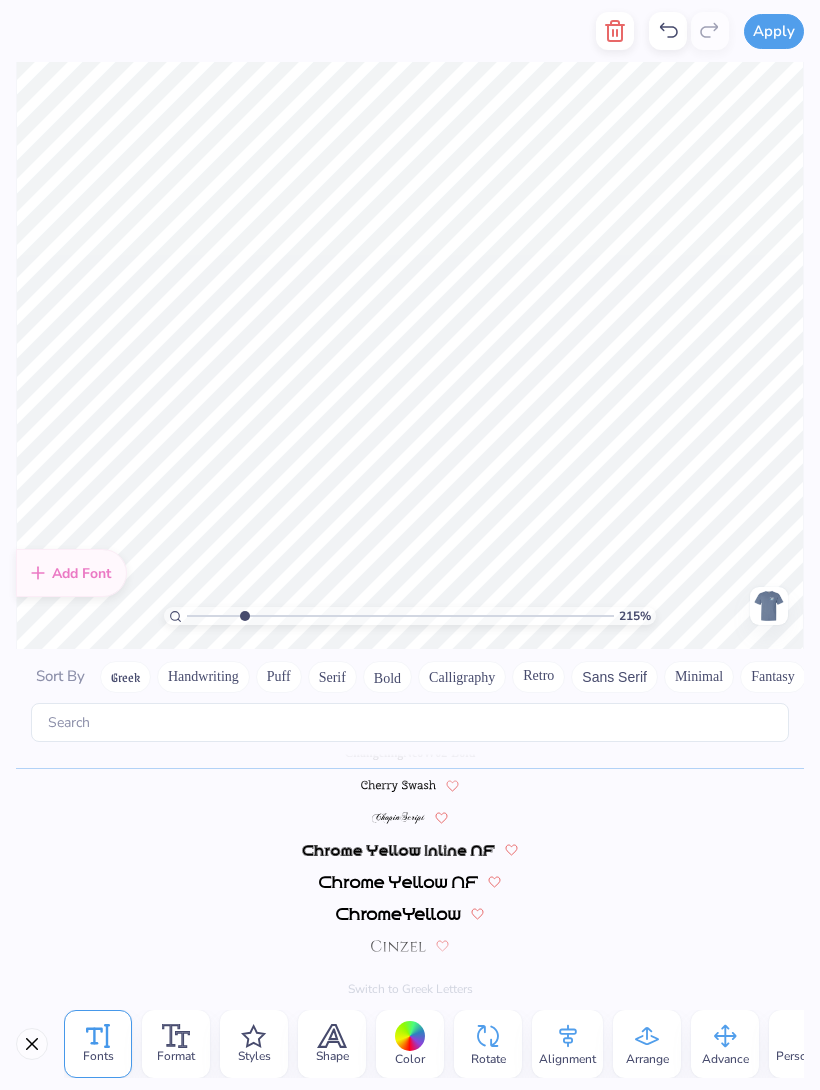 type on "2.14955934611871" 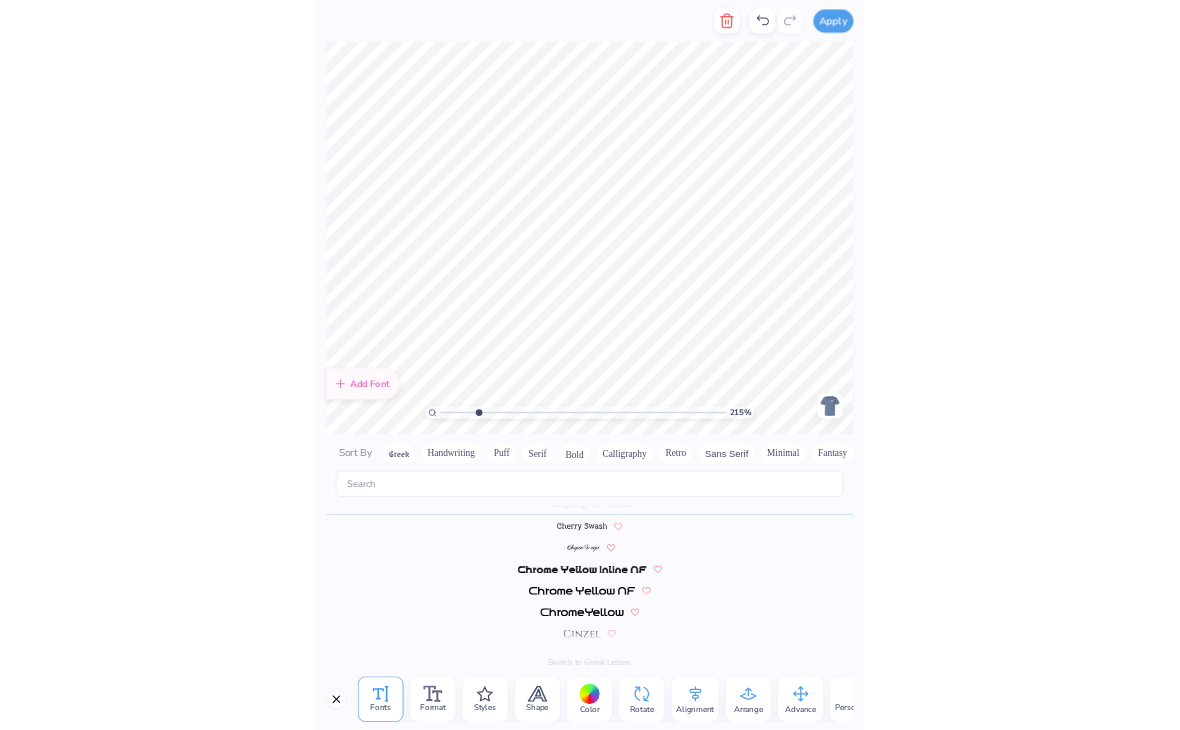 scroll, scrollTop: 0, scrollLeft: 6, axis: horizontal 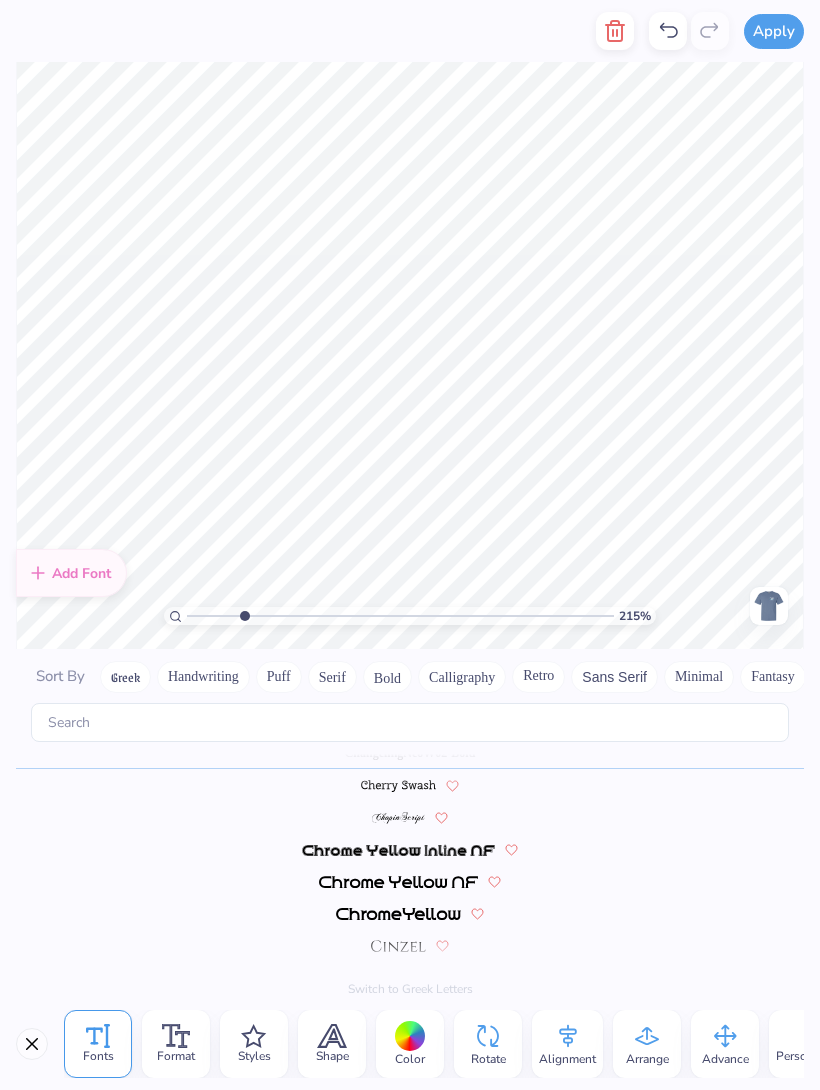 type on "fall recruitment ‘25" 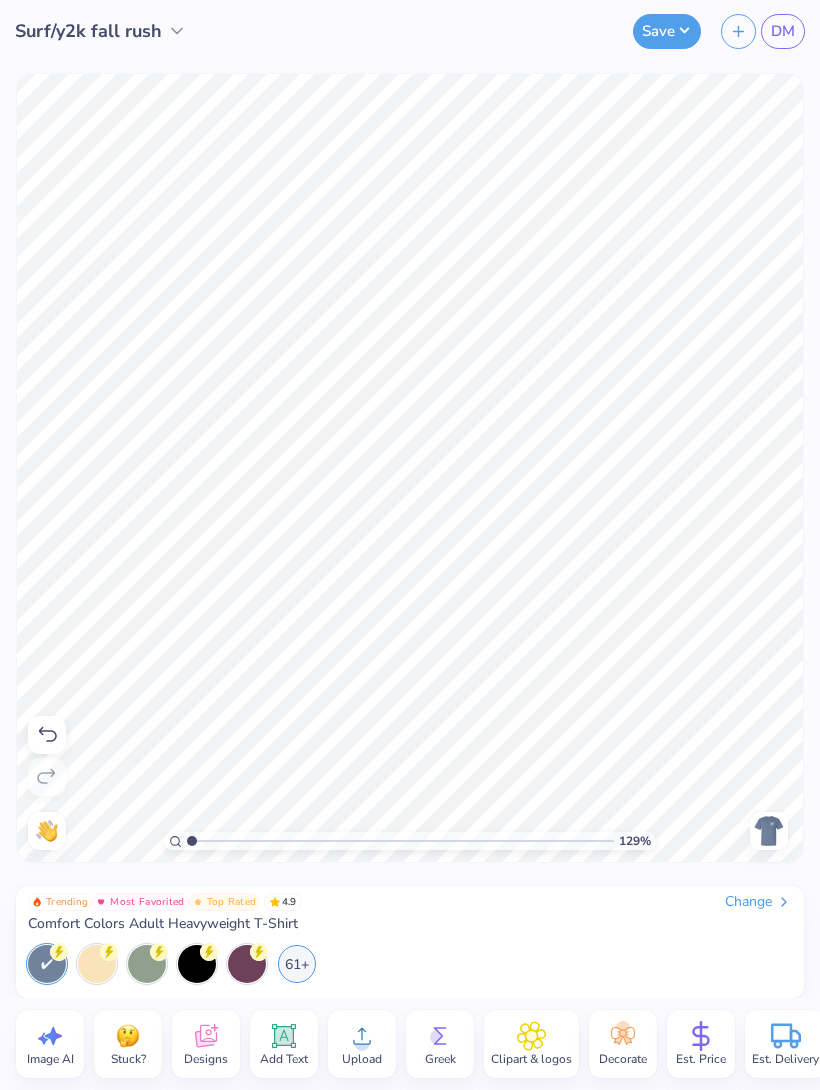 type on "1" 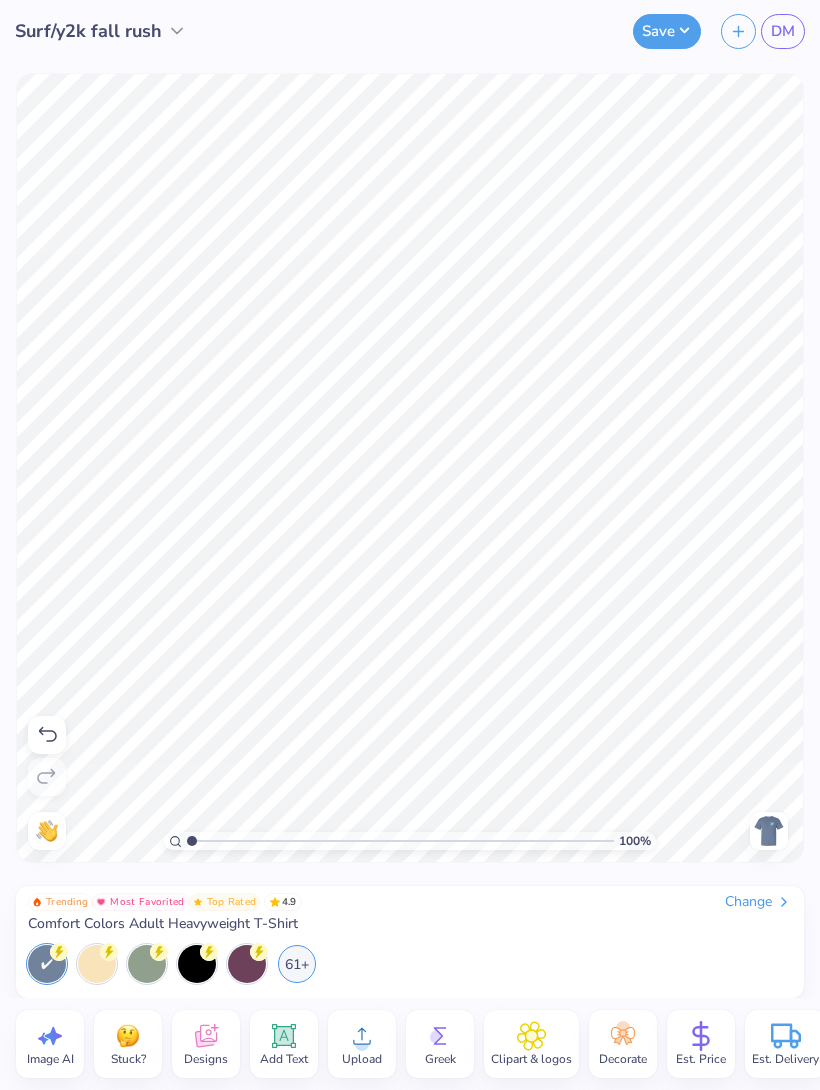 click at bounding box center [769, 831] 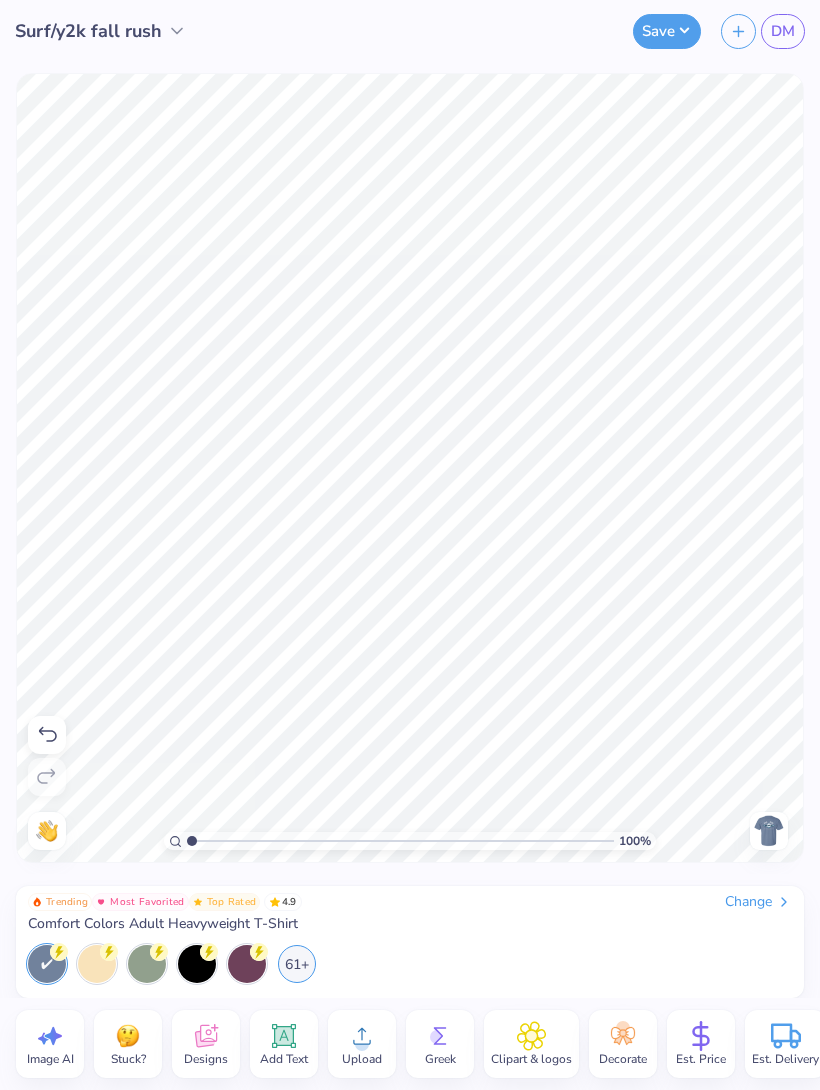 click on "Save" at bounding box center [667, 31] 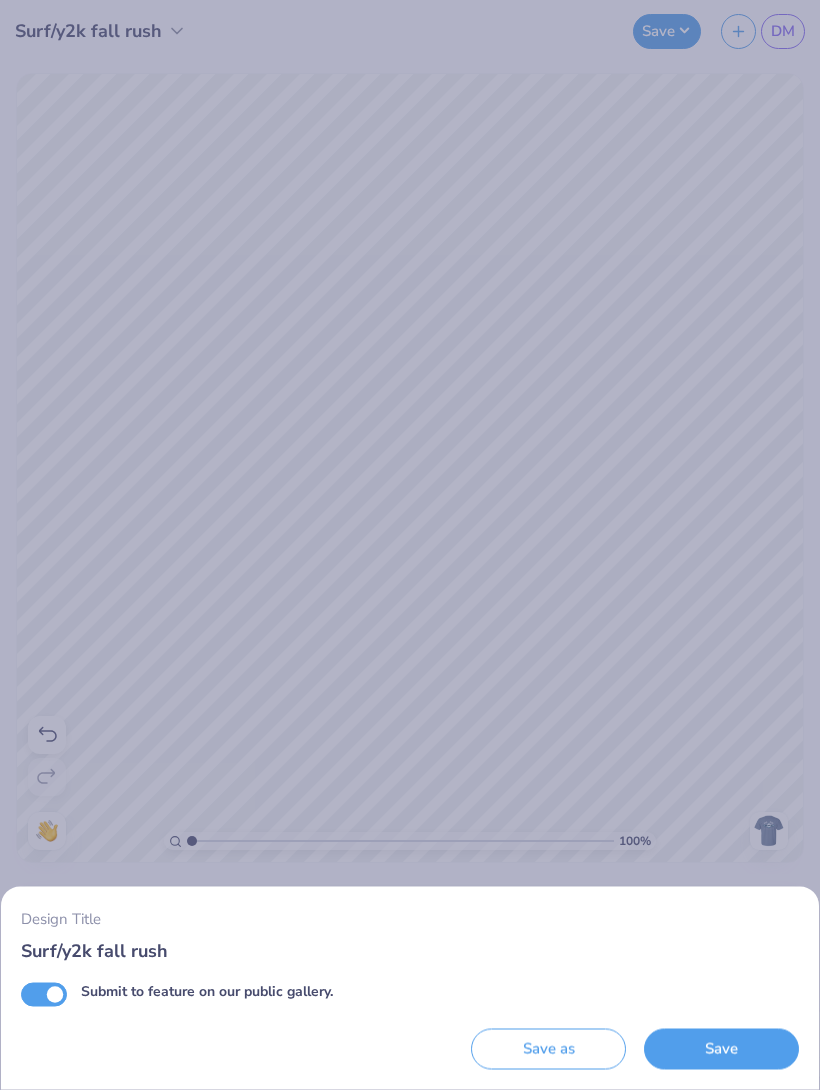 click on "Save" at bounding box center [721, 1049] 